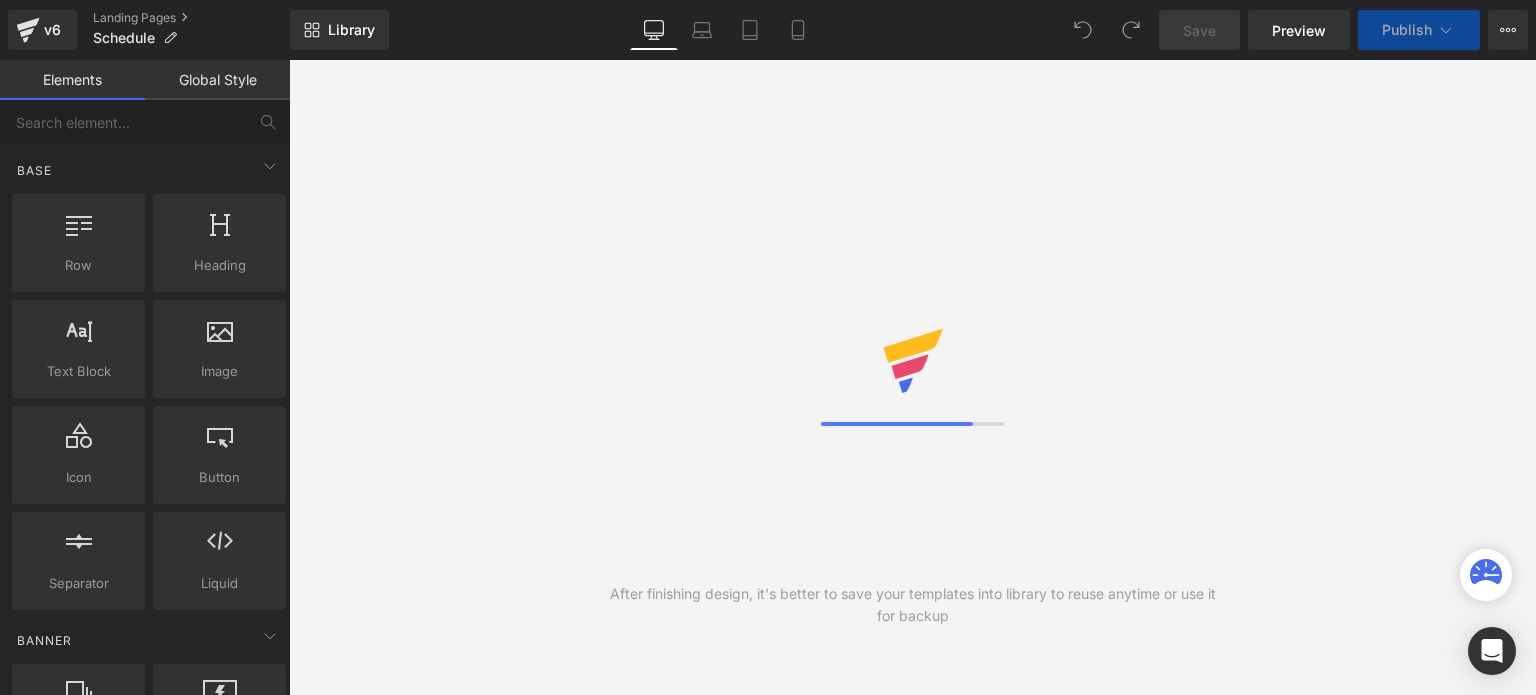 scroll, scrollTop: 0, scrollLeft: 0, axis: both 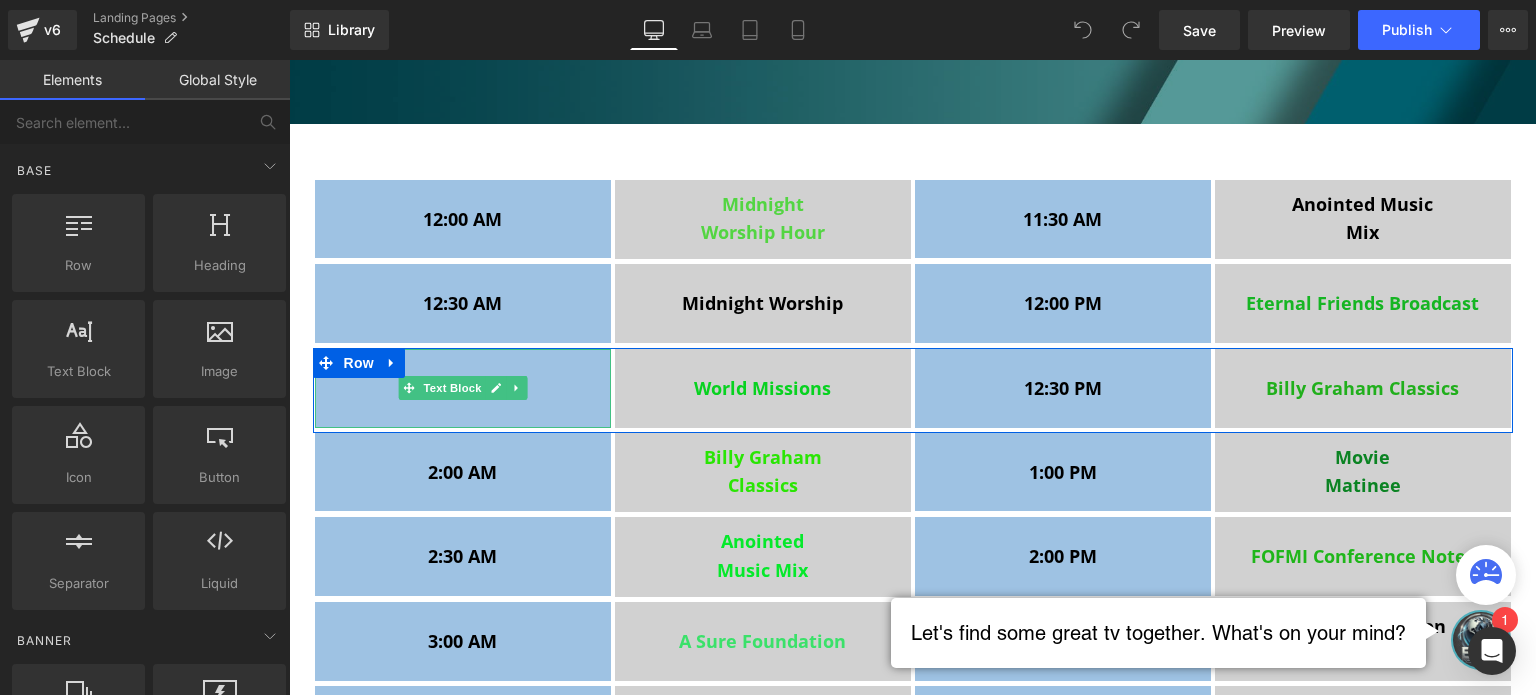 click on "1:00 AM" at bounding box center [463, 388] 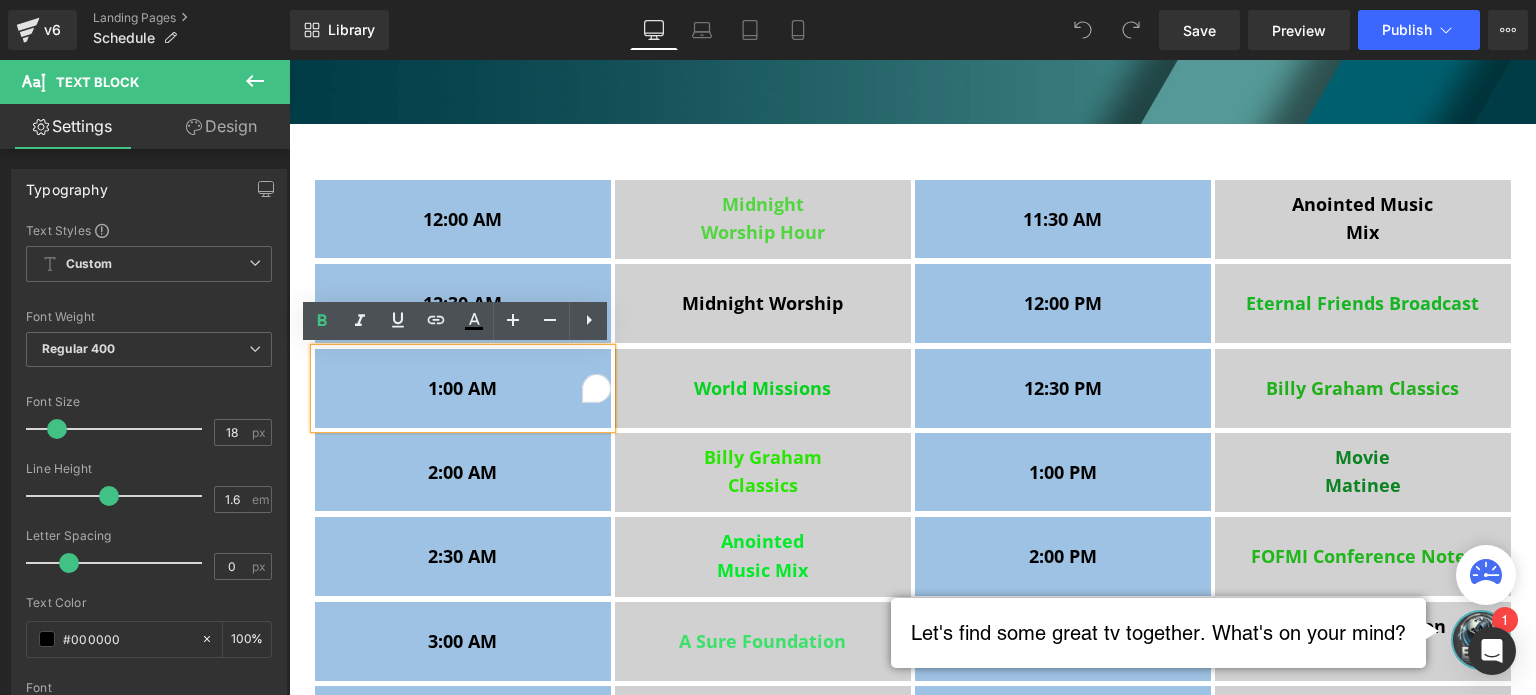 click on "1:00 AM" at bounding box center (462, 388) 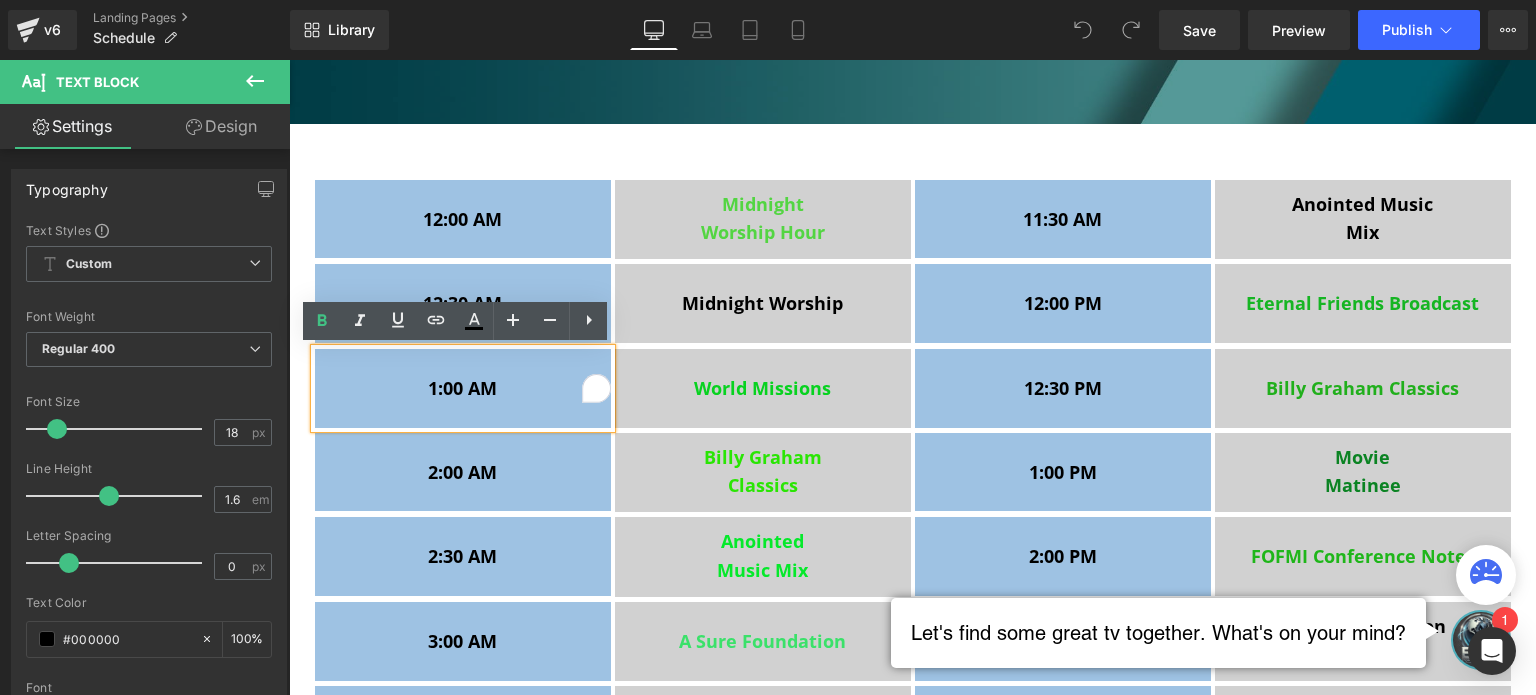 click on "1:00 AM" at bounding box center [462, 388] 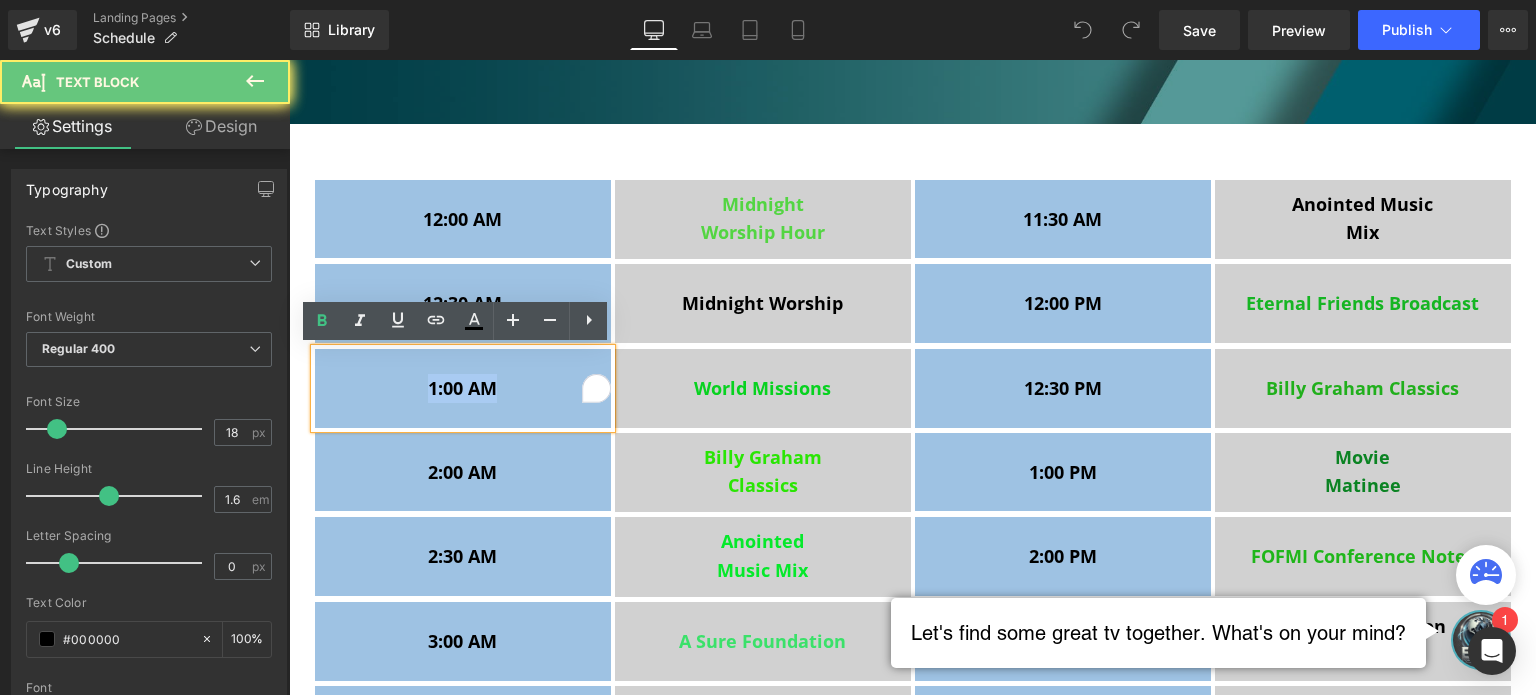 click on "1:00 AM" at bounding box center (462, 388) 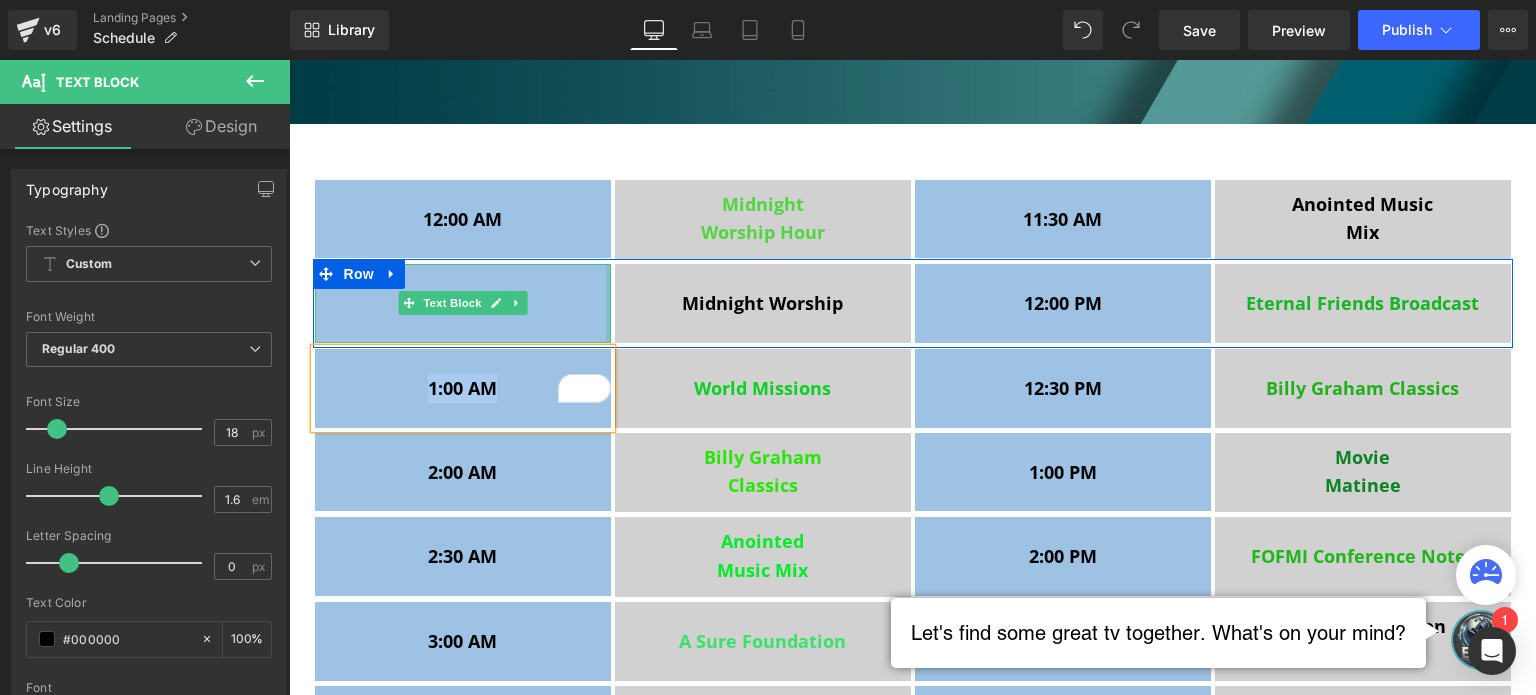 click on "12:30 AM Text Block" at bounding box center (463, 303) 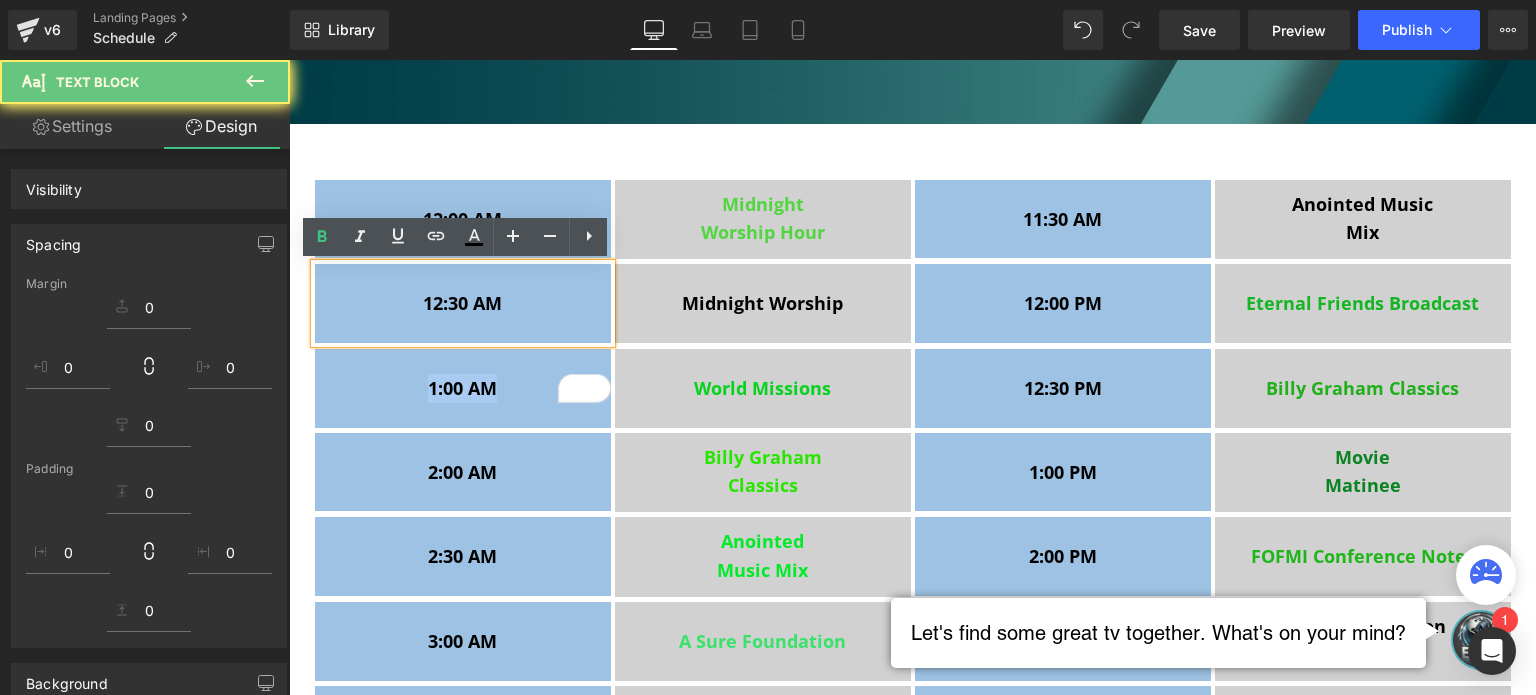 click on "12:30 AM" at bounding box center (462, 303) 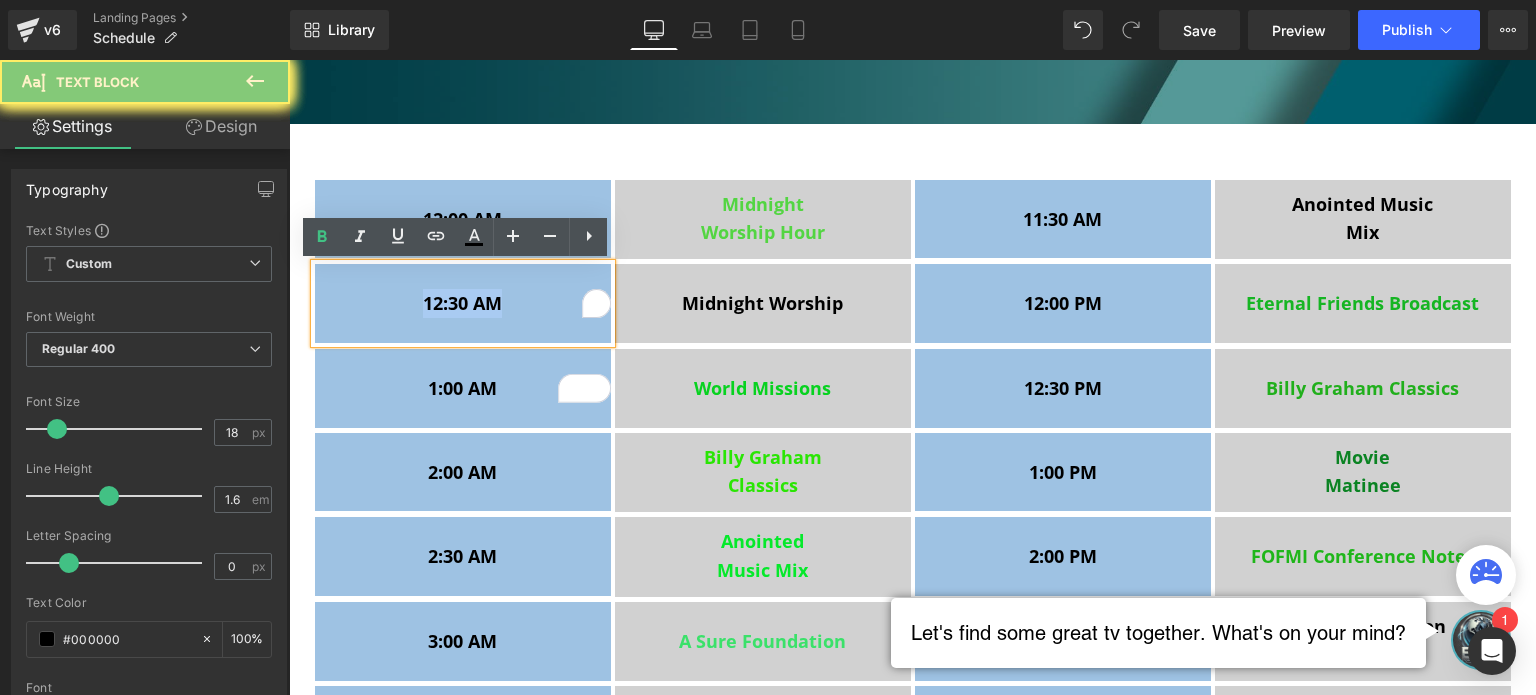 click on "12:30 AM" at bounding box center (462, 303) 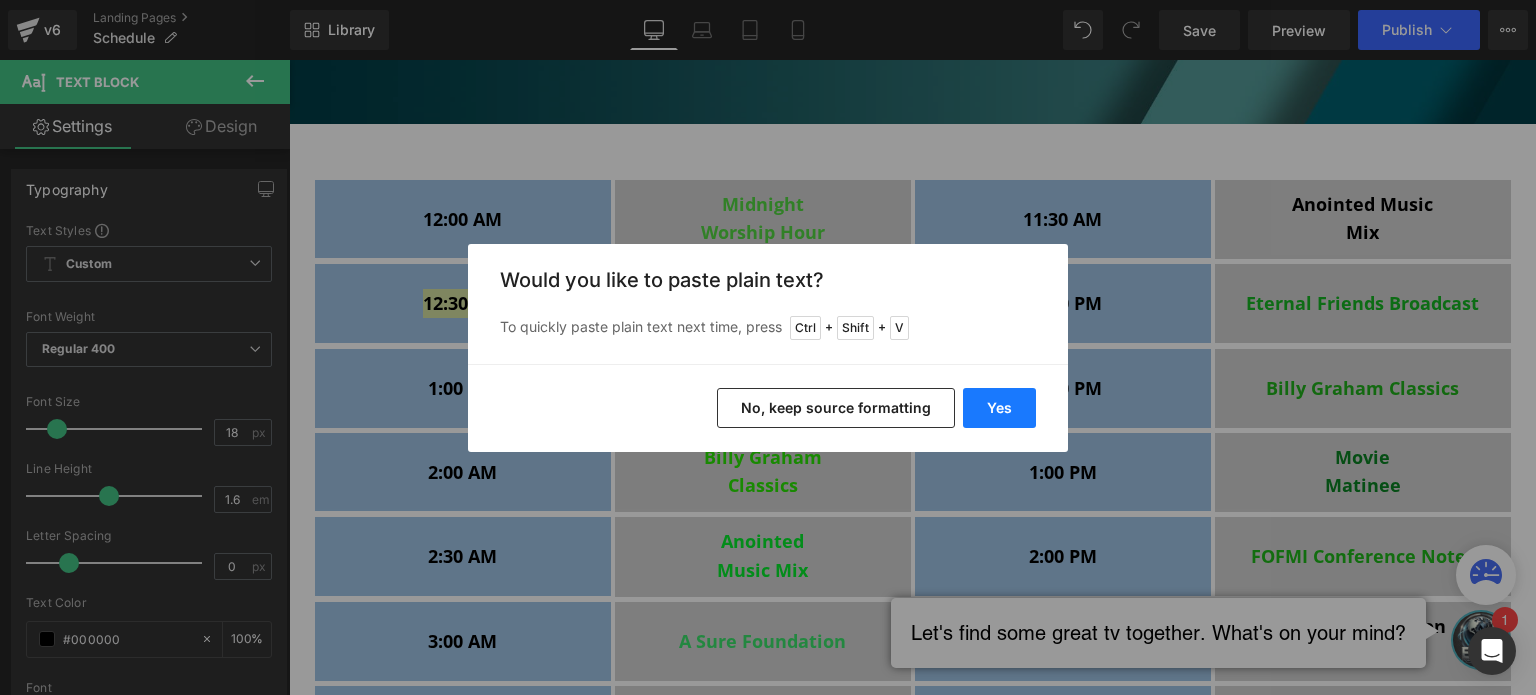 click on "Yes" at bounding box center (999, 408) 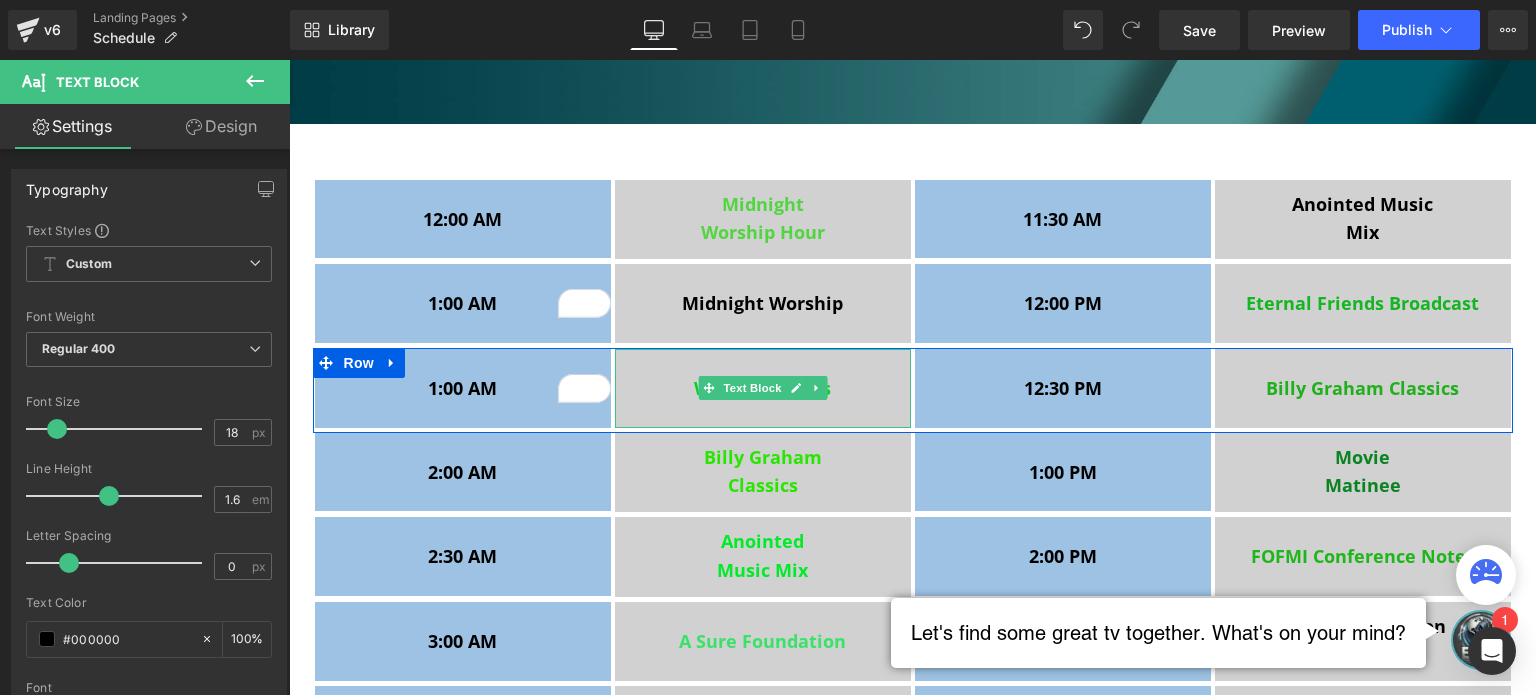 click on "World Missions" at bounding box center [763, 388] 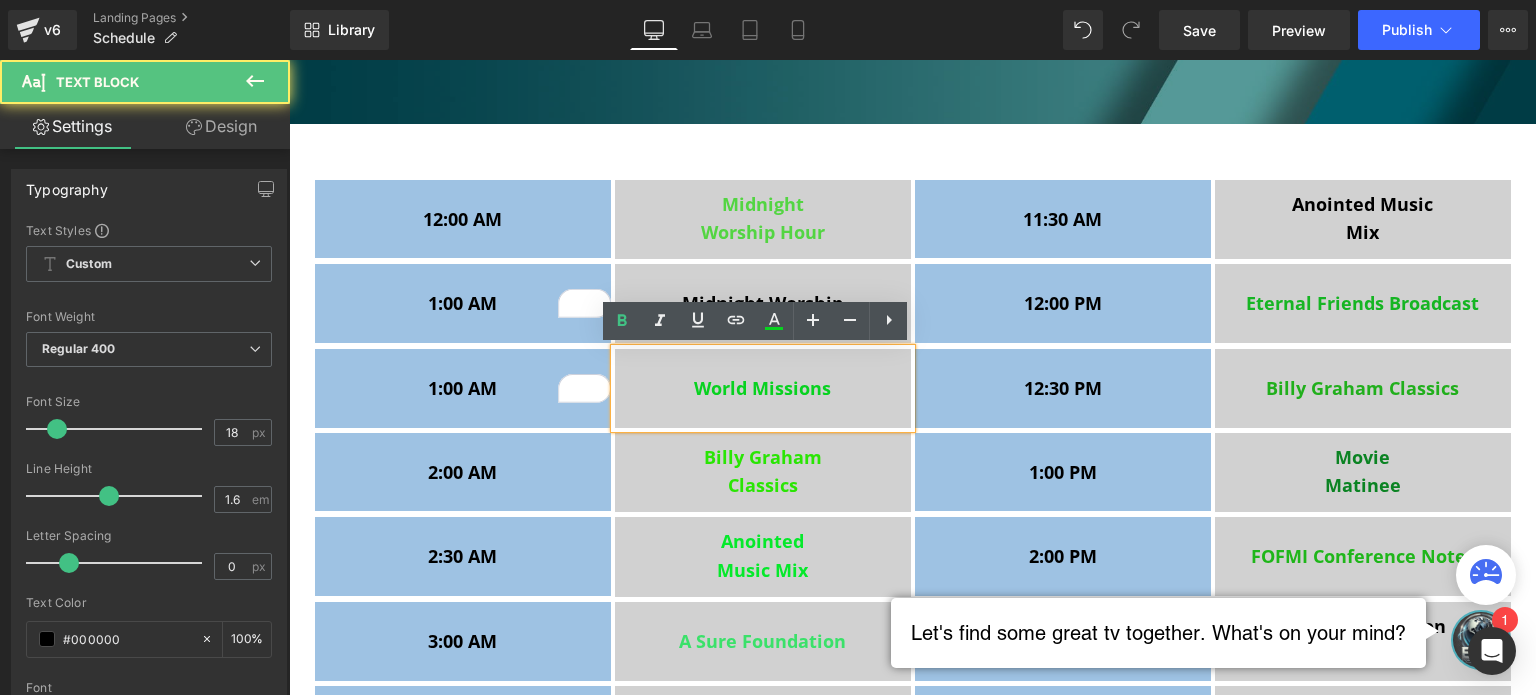 click on "World Missions" at bounding box center (763, 388) 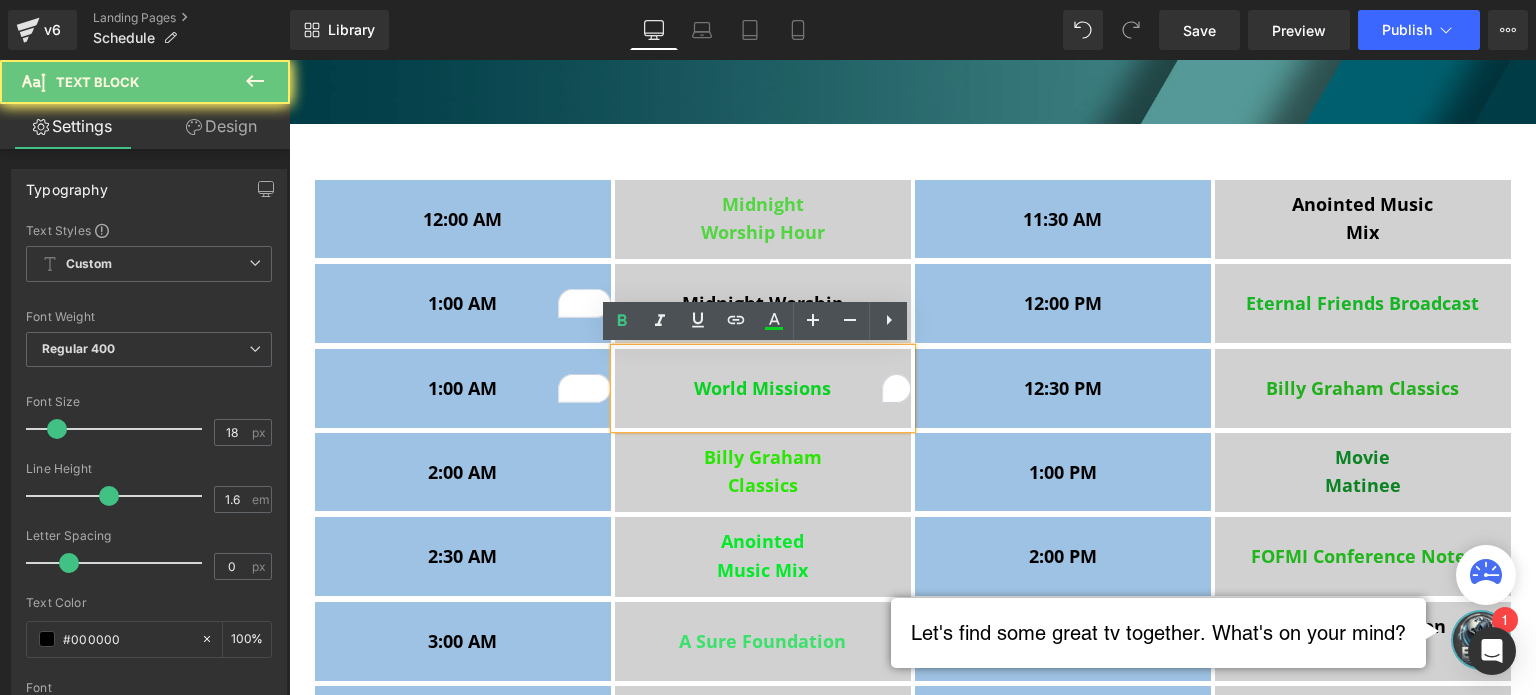 click on "World Missions" at bounding box center (763, 388) 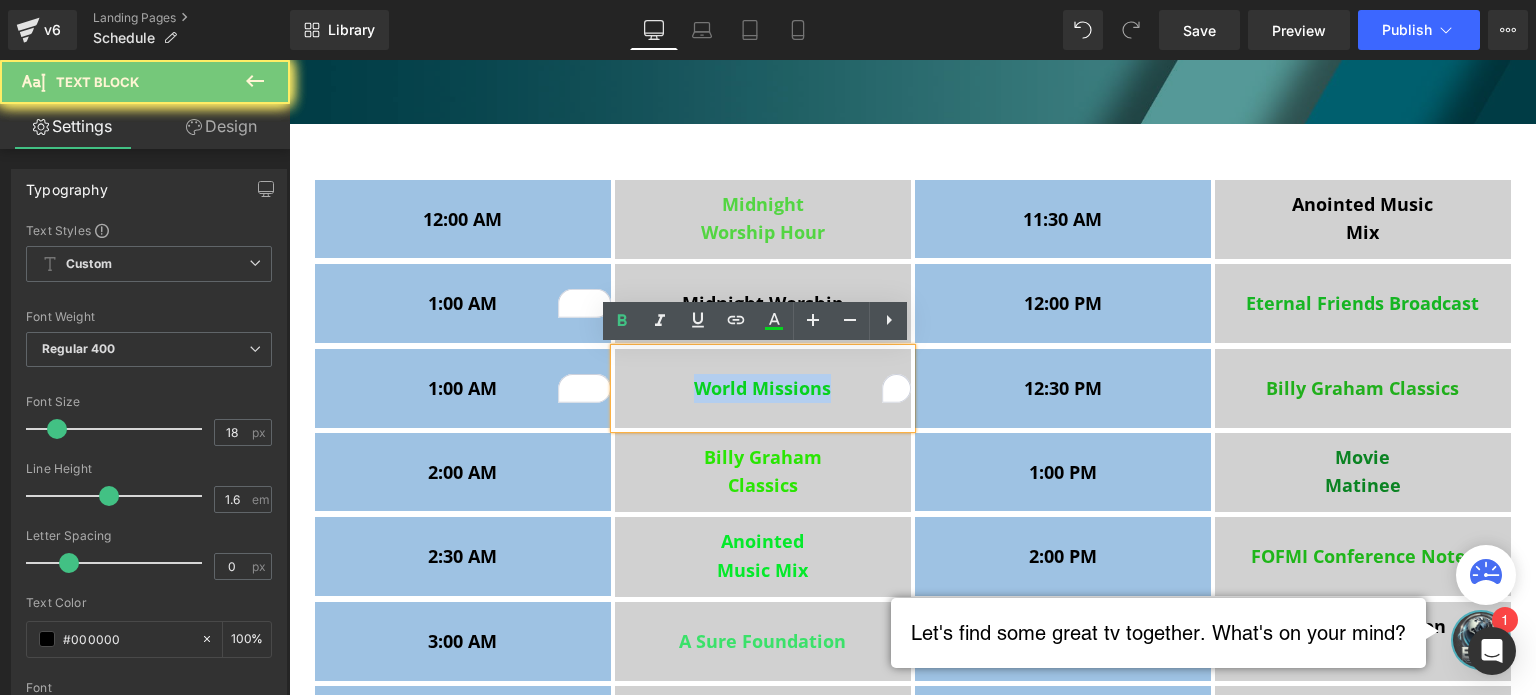 click on "World Missions" at bounding box center [763, 388] 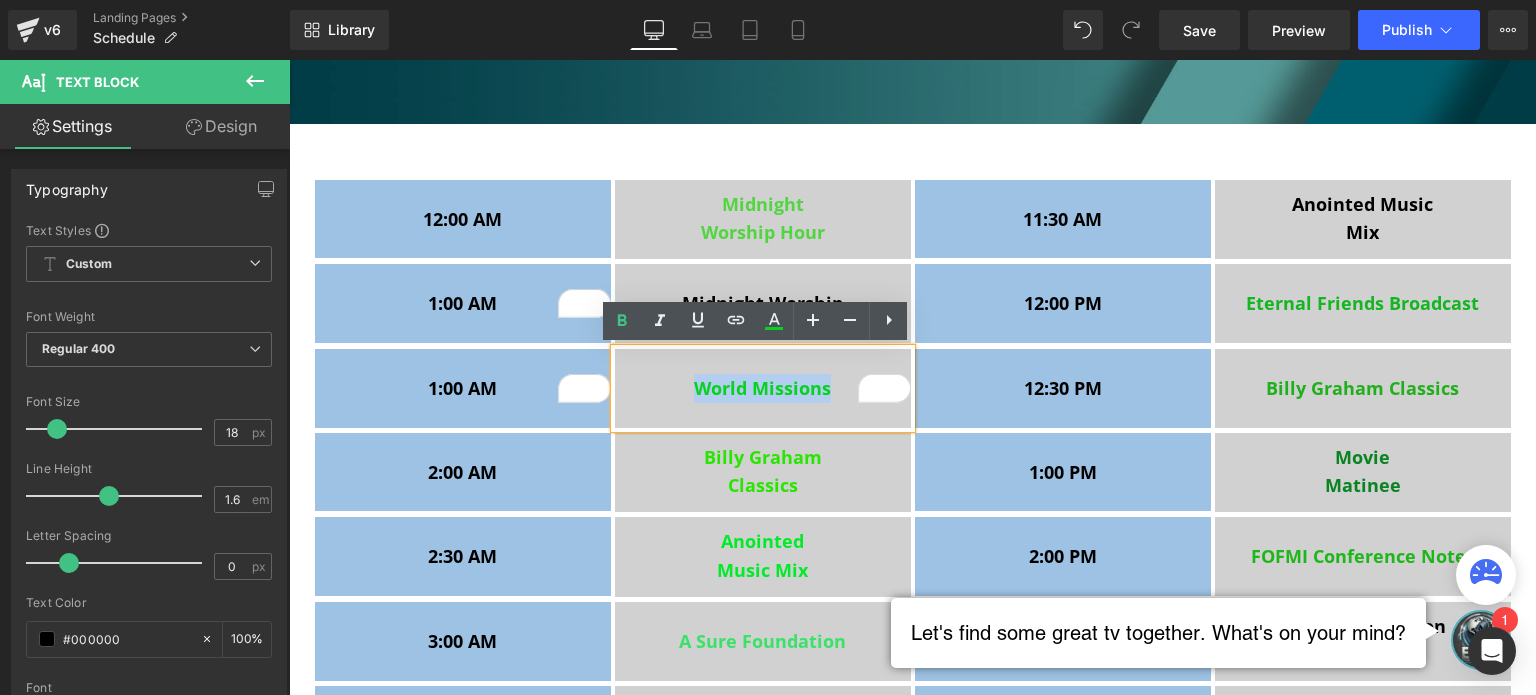 copy on "World Missions" 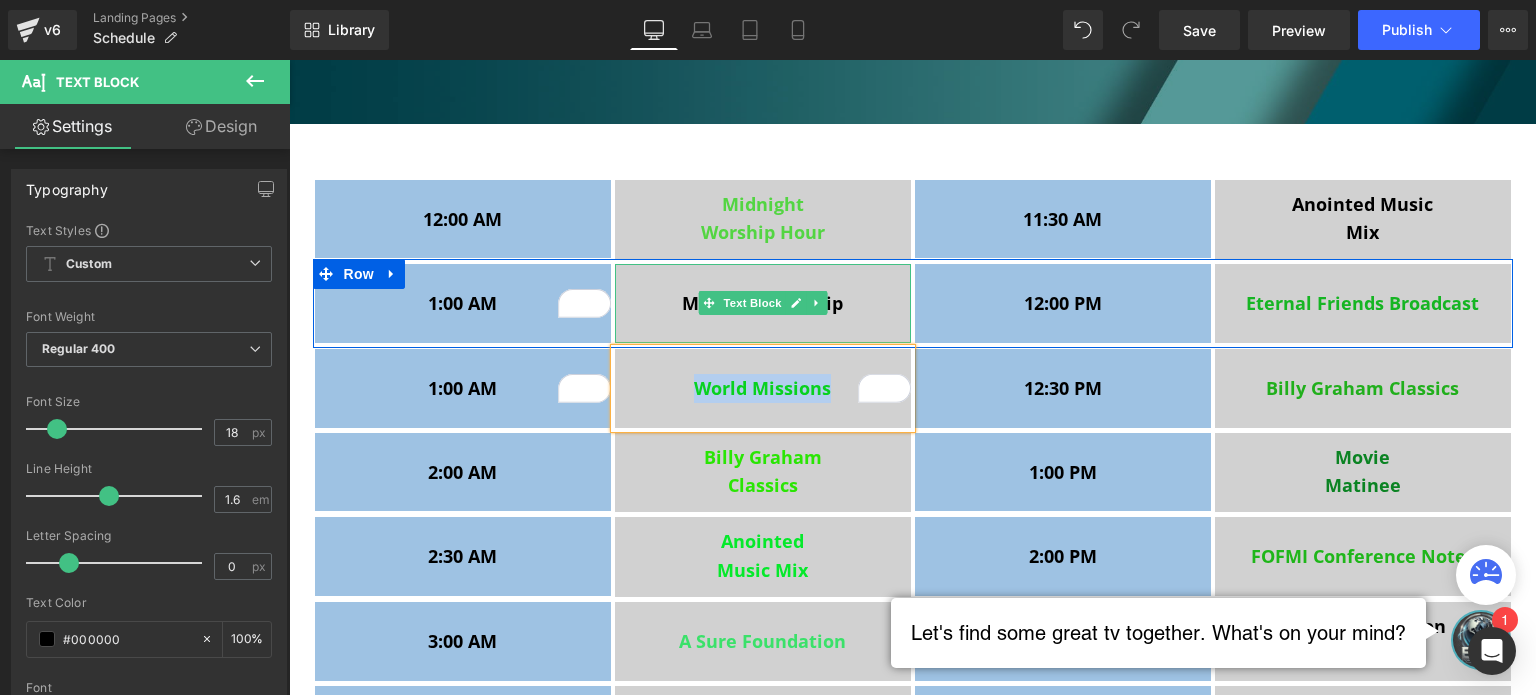 click on "Midnight Worship" at bounding box center [763, 303] 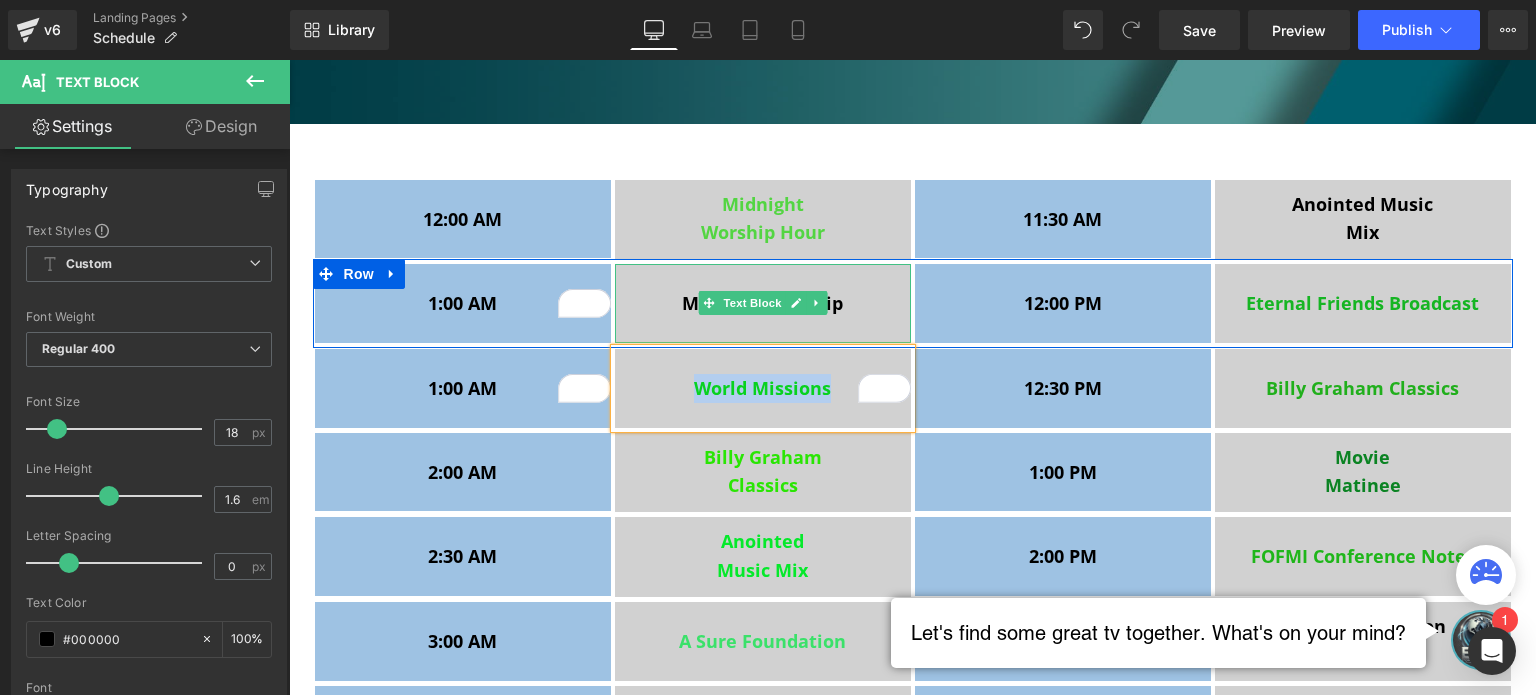 click on "Midnight Worship" at bounding box center (763, 303) 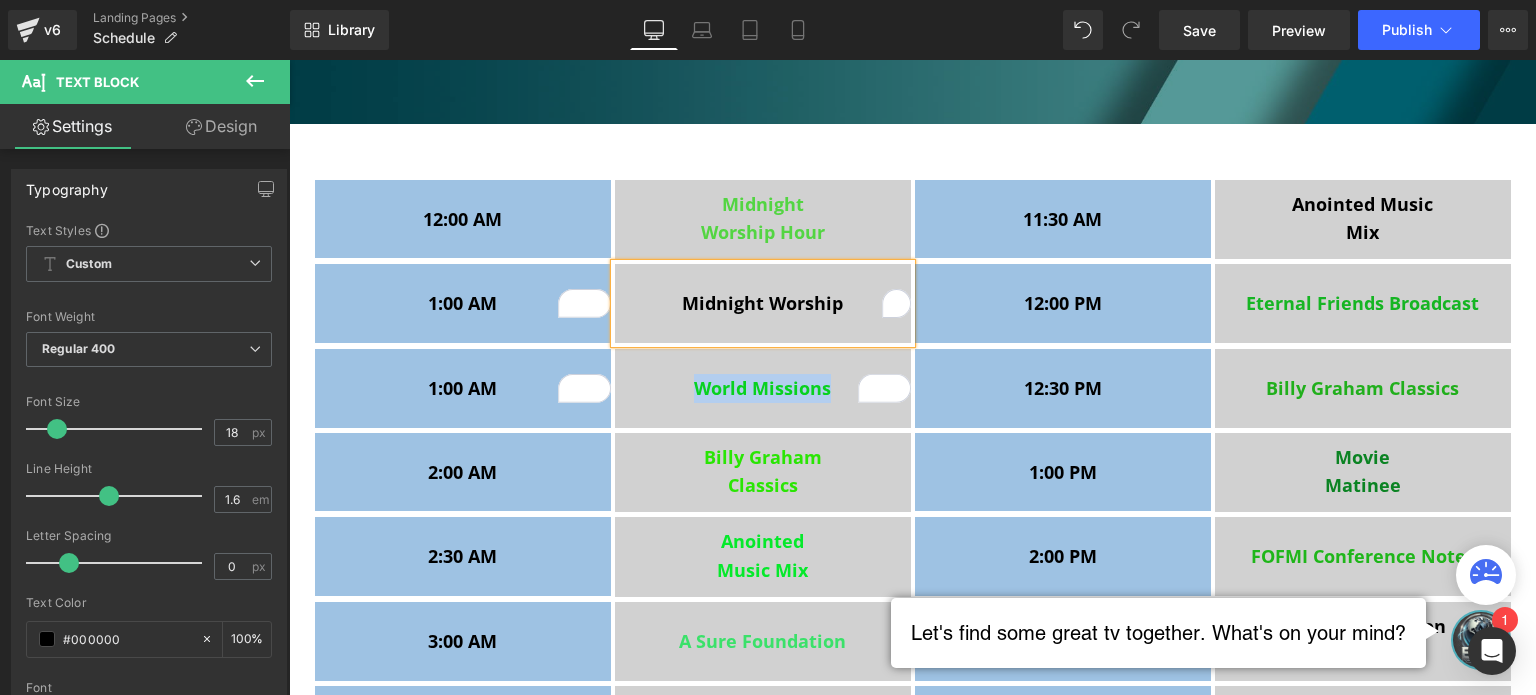 click on "Midnight Worship" at bounding box center (763, 303) 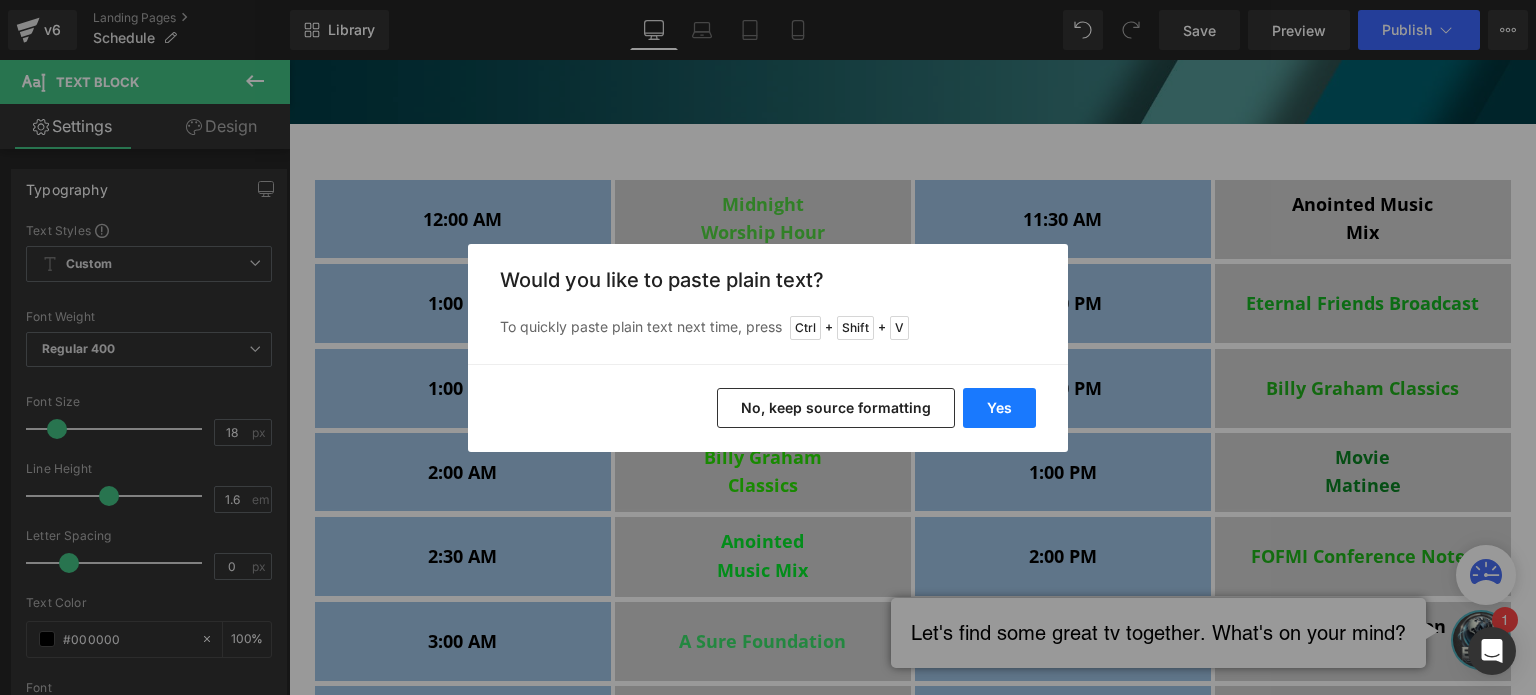click on "Yes" at bounding box center (999, 408) 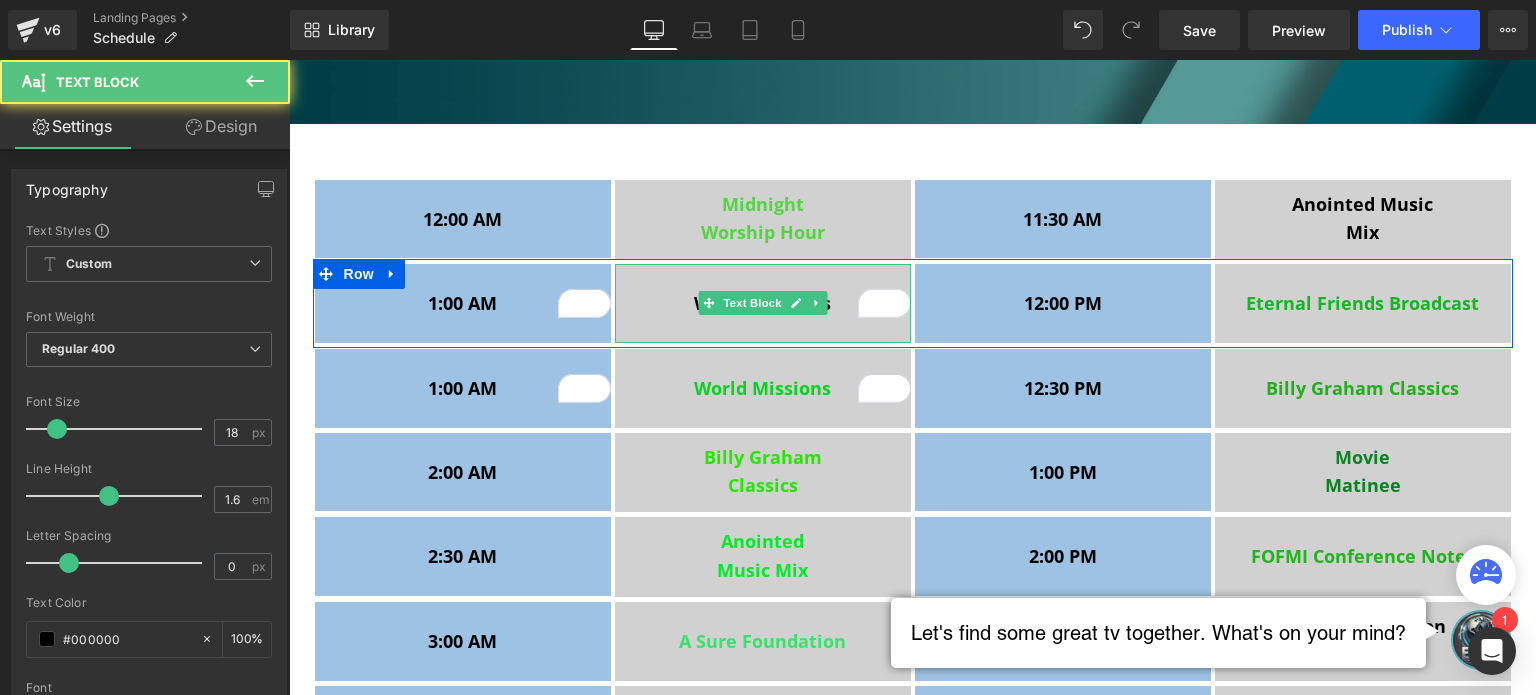 click on "World Missions" at bounding box center (763, 303) 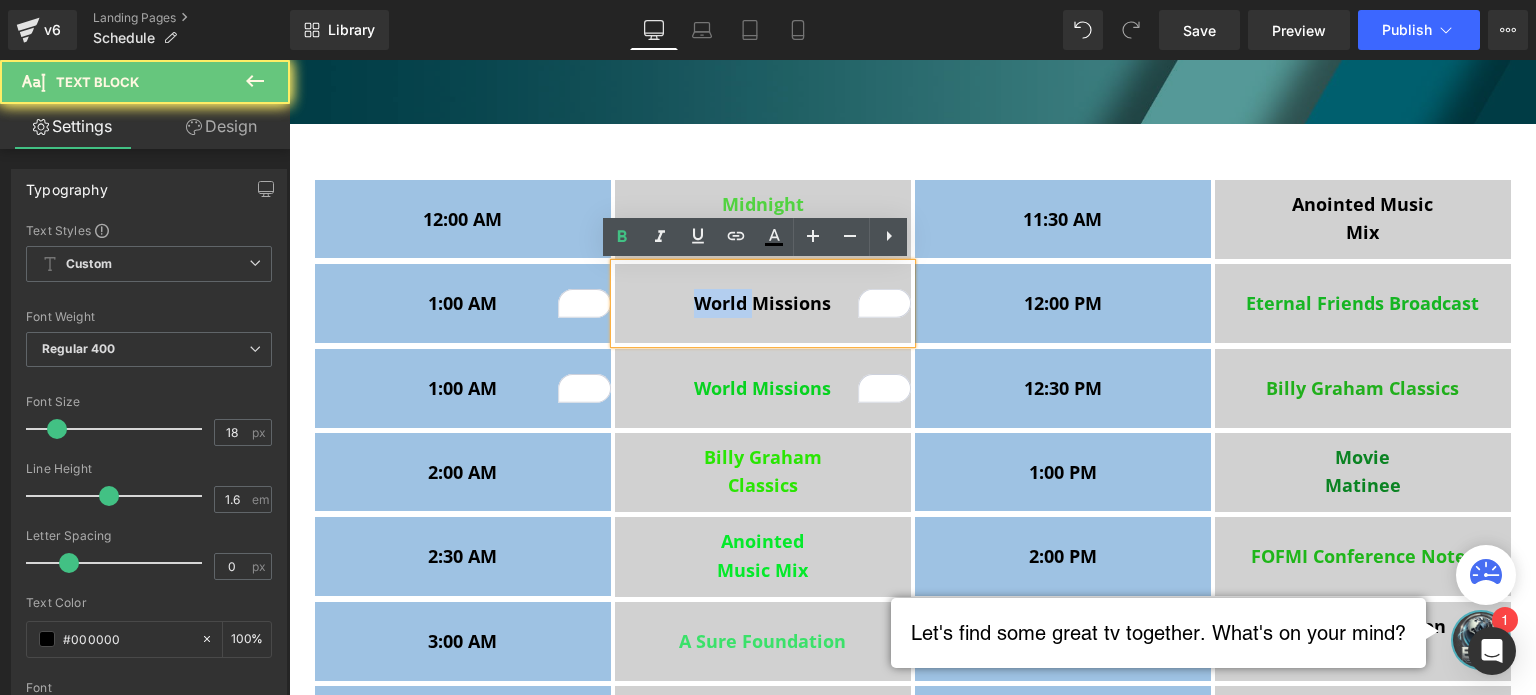 click on "World Missions" at bounding box center [763, 303] 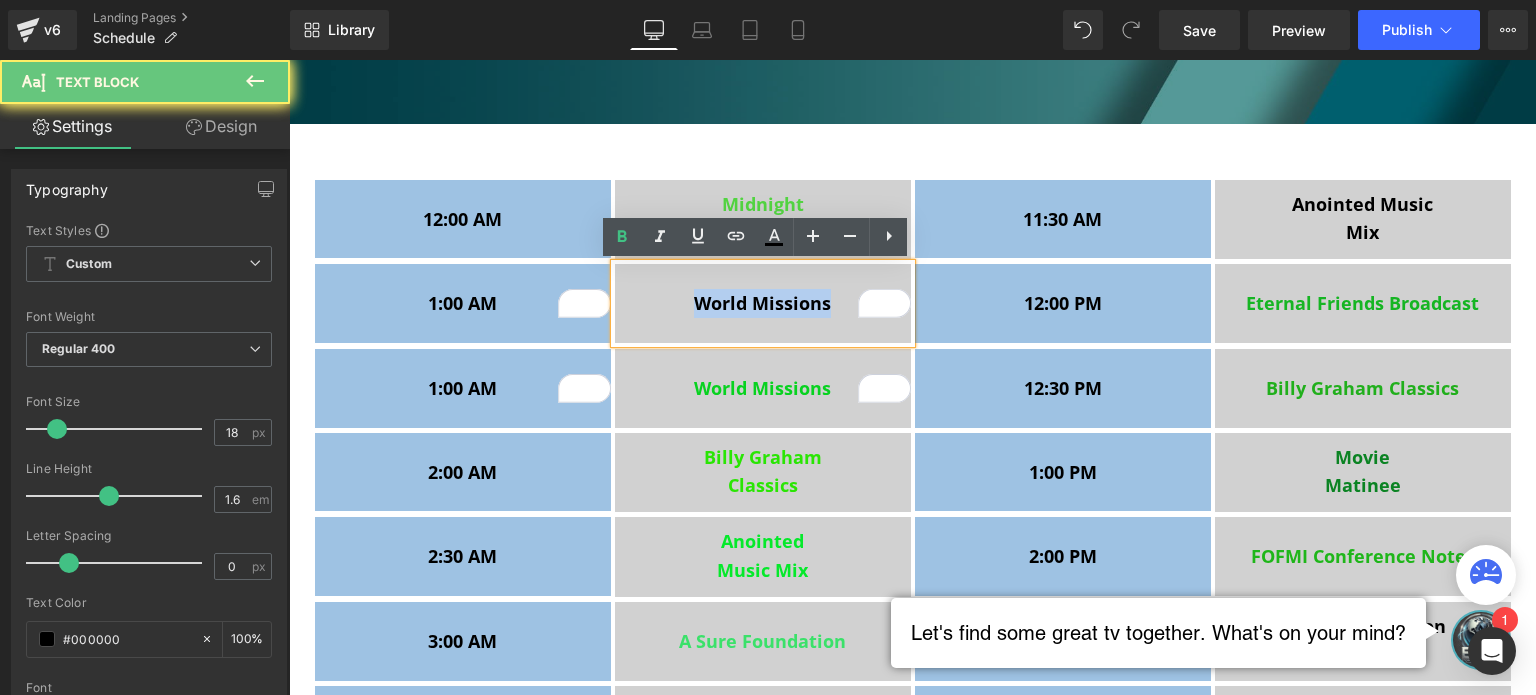 click on "World Missions" at bounding box center [763, 303] 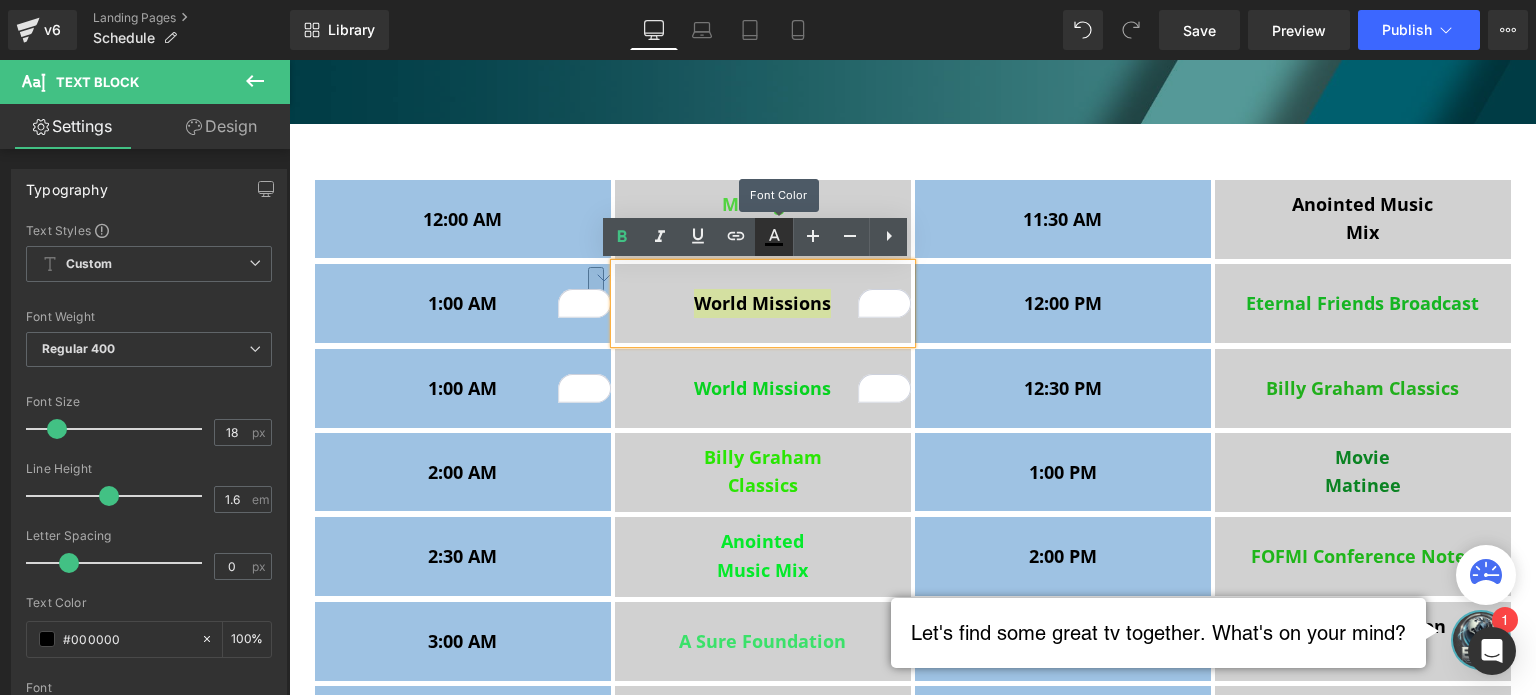 click 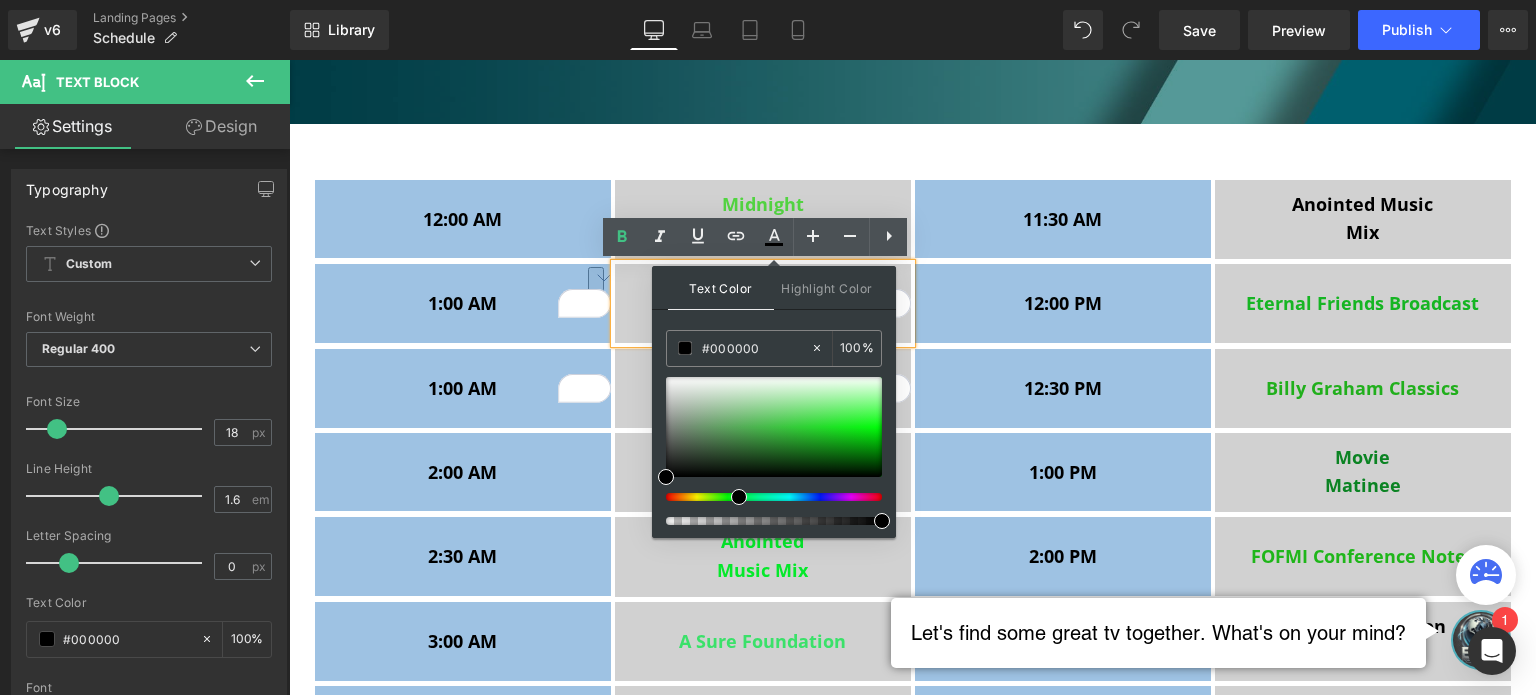 drag, startPoint x: 712, startPoint y: 498, endPoint x: 731, endPoint y: 495, distance: 19.235384 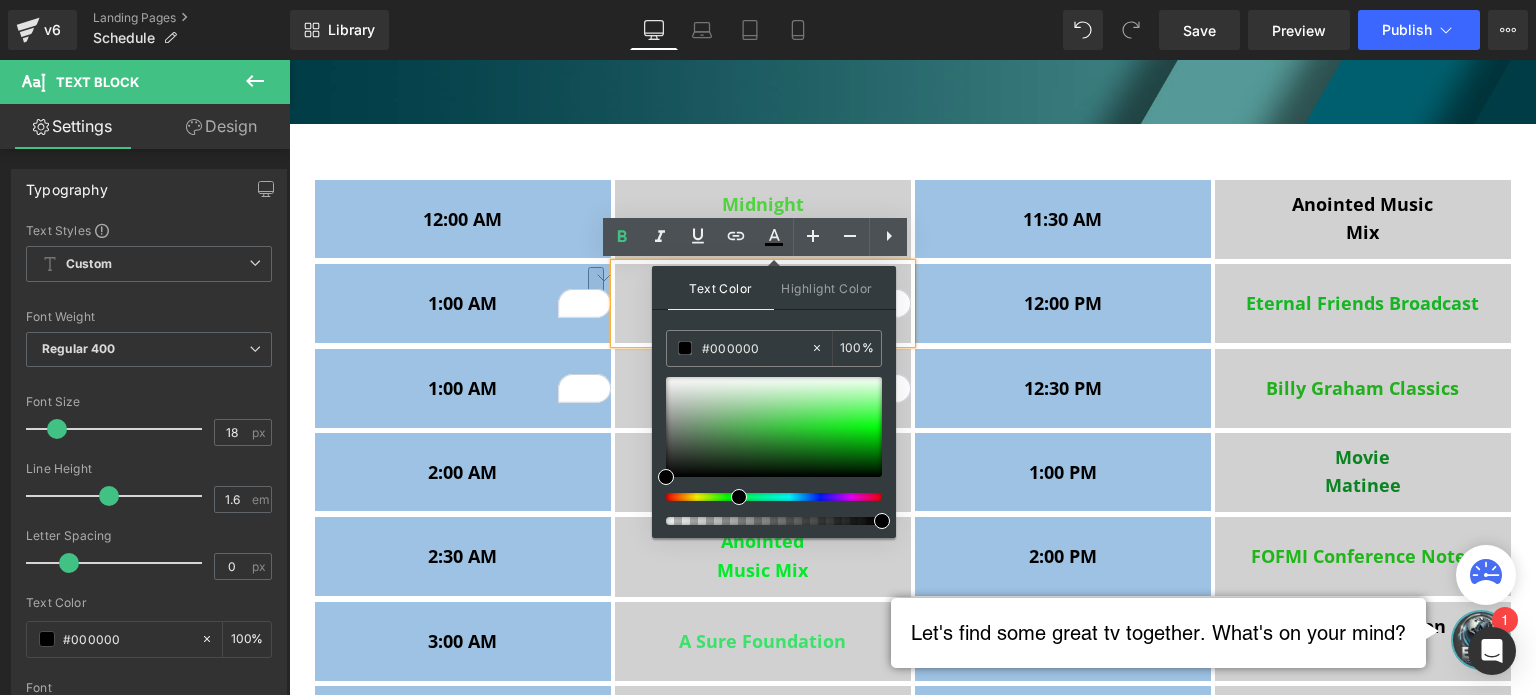 click at bounding box center [766, 497] 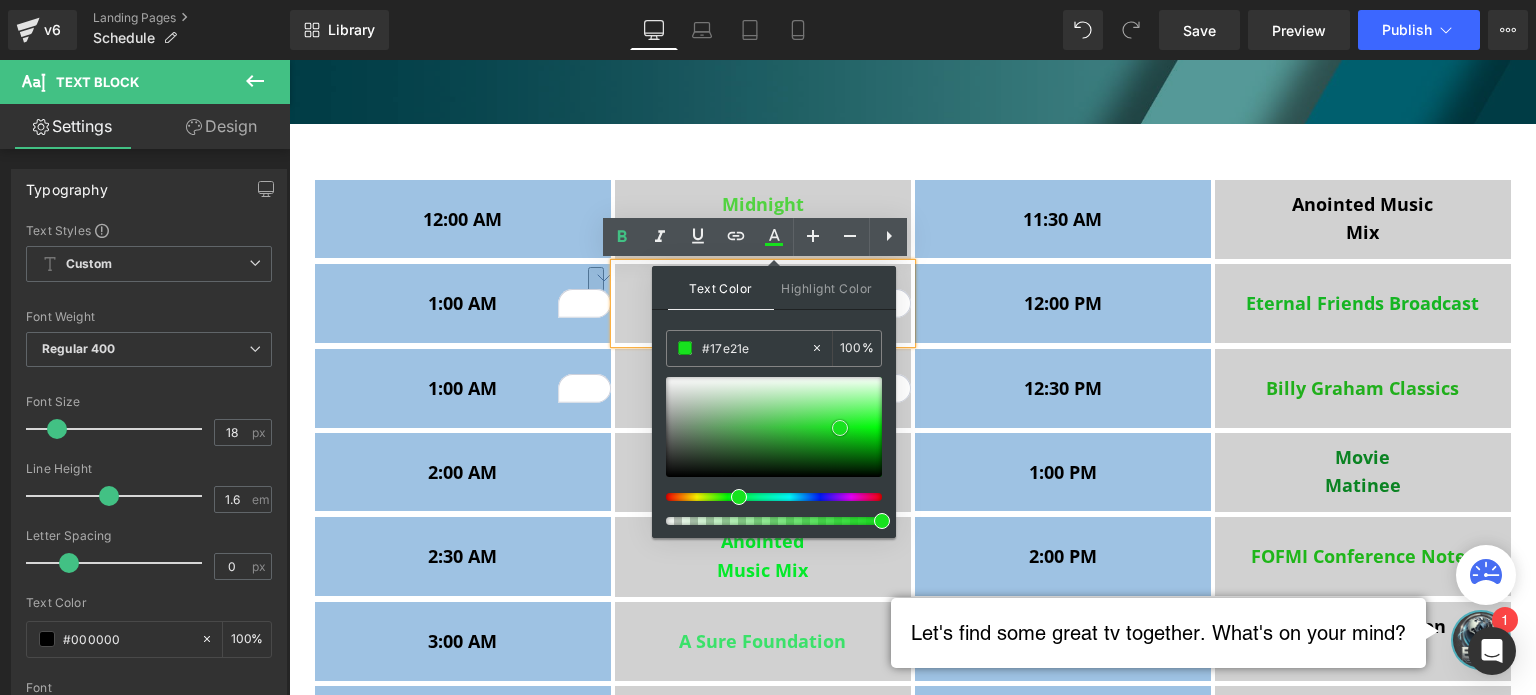 click at bounding box center [774, 427] 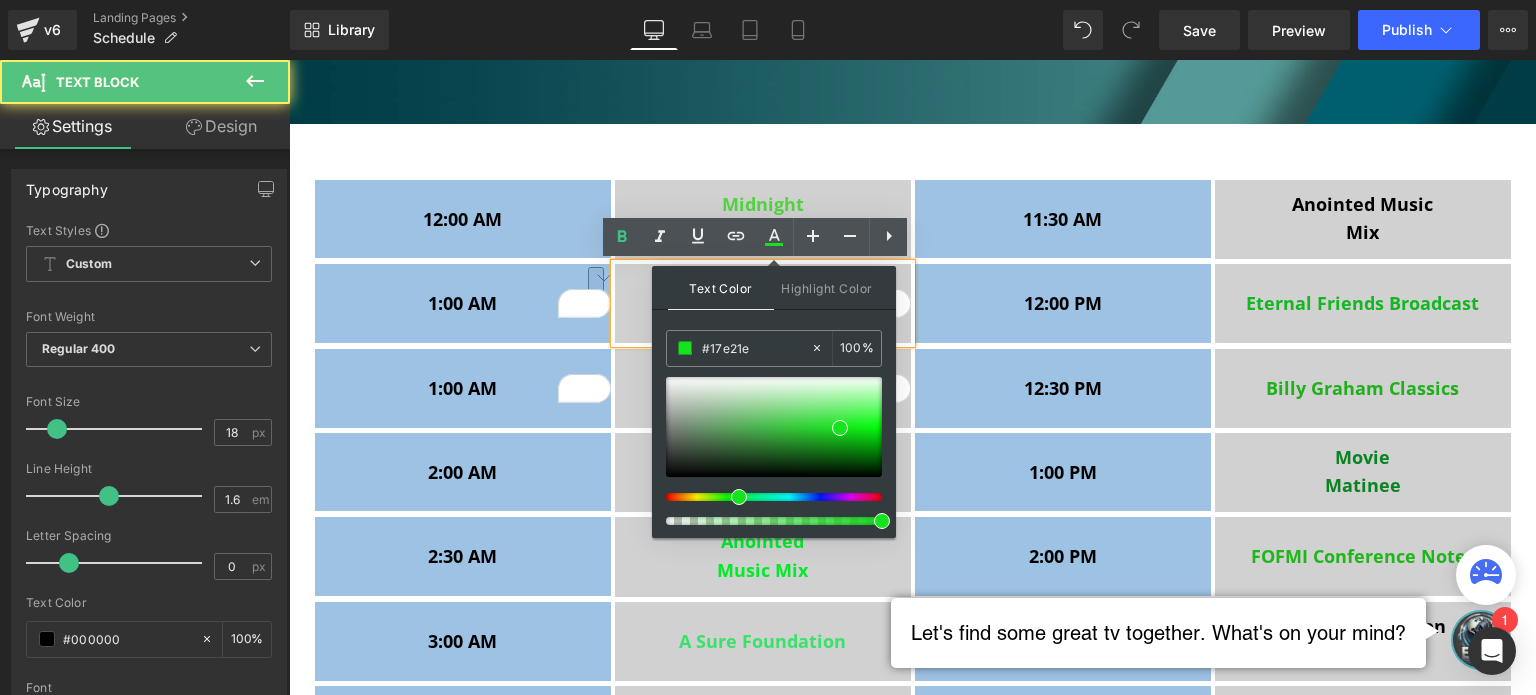 click on "World Missions" at bounding box center [763, 303] 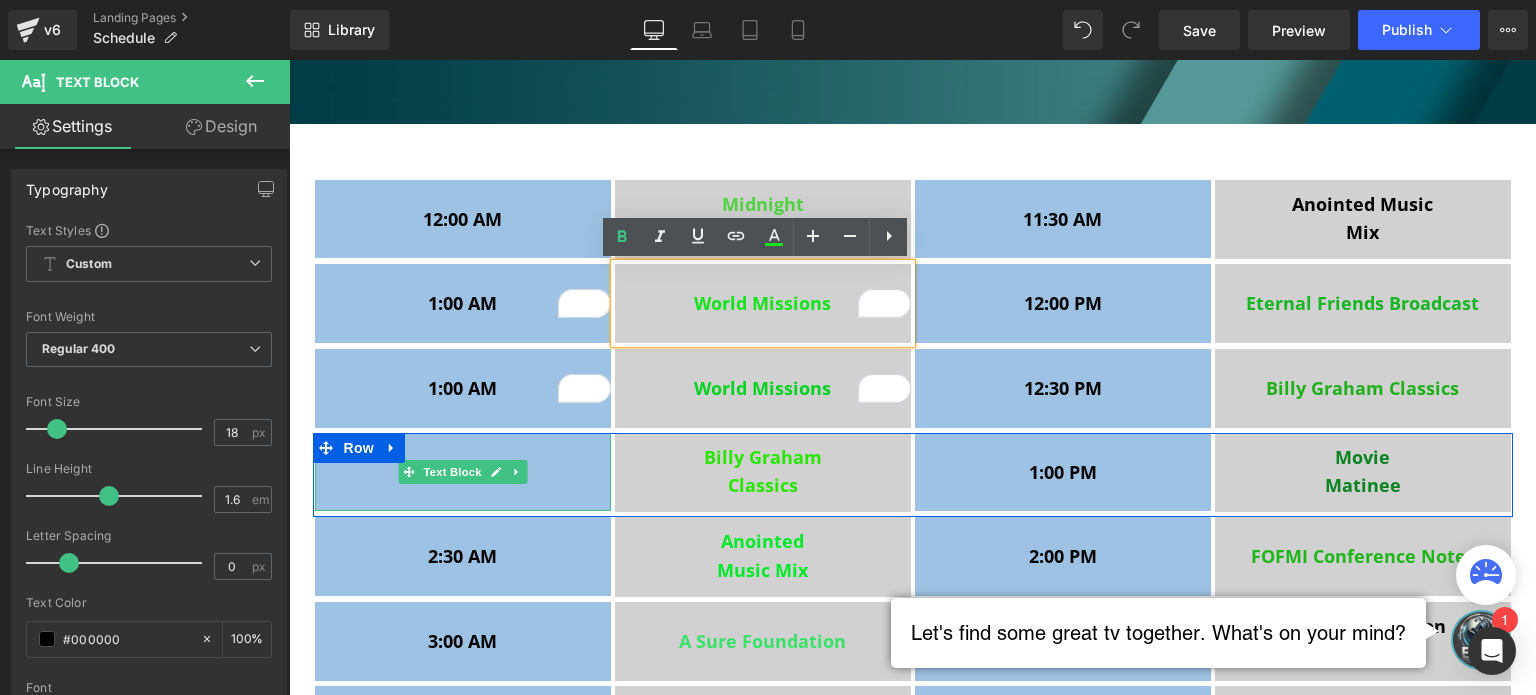click on "2:00 AM" at bounding box center (463, 472) 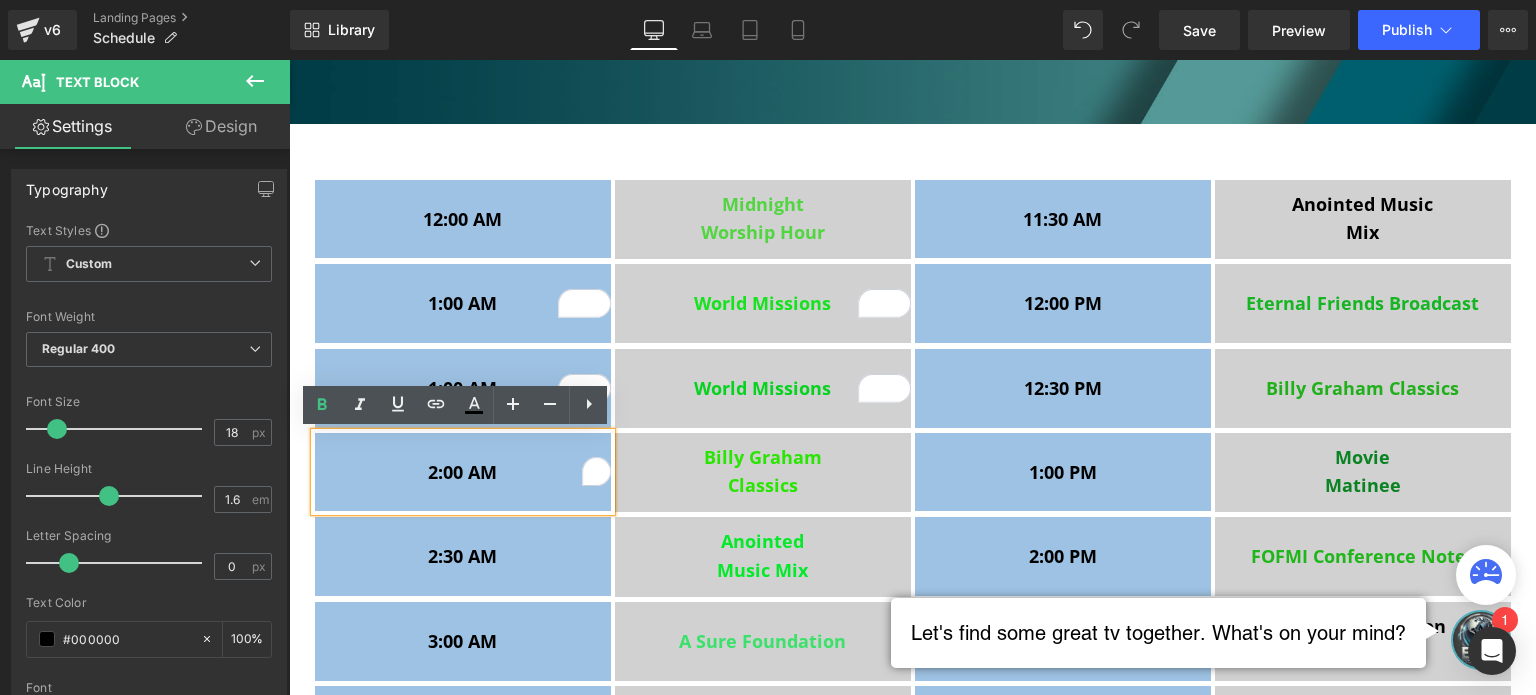 click on "2:00 AM" at bounding box center [462, 472] 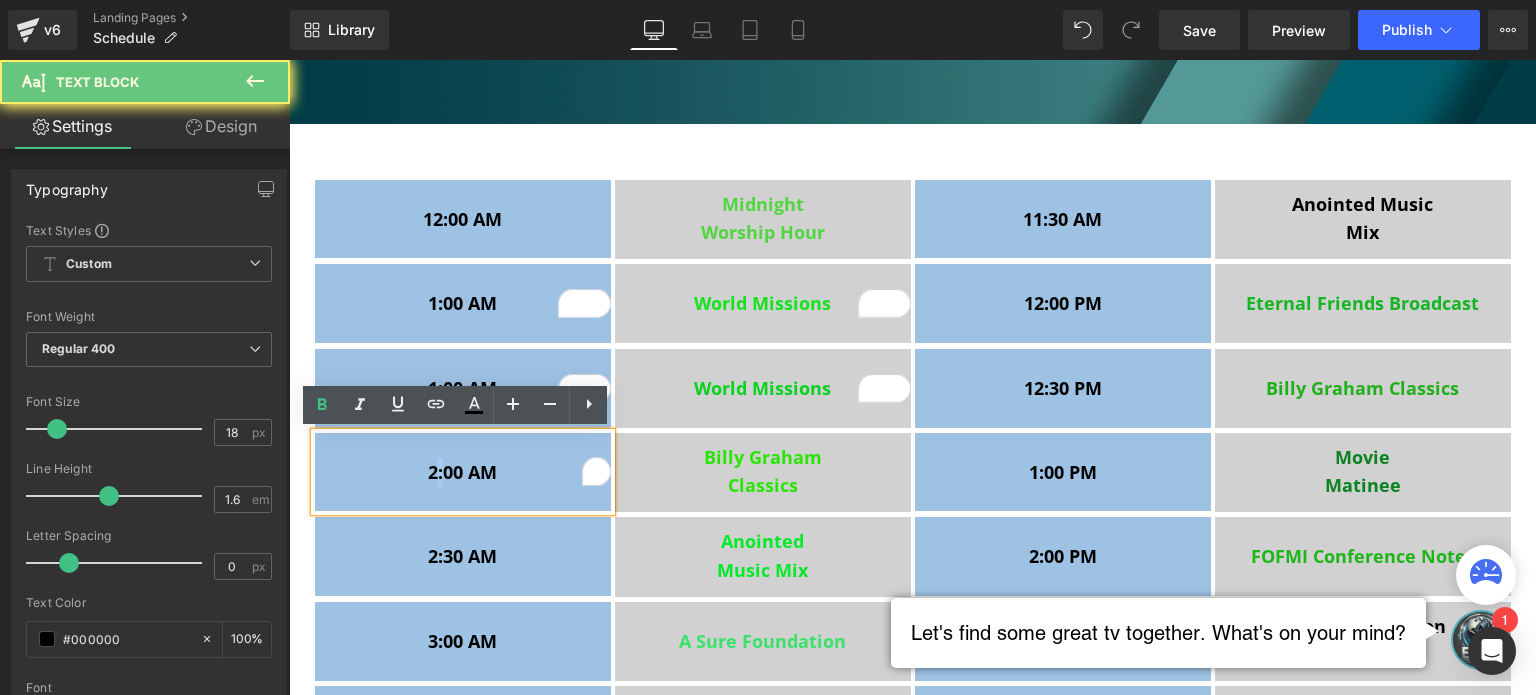 click on "2:00 AM" at bounding box center [462, 472] 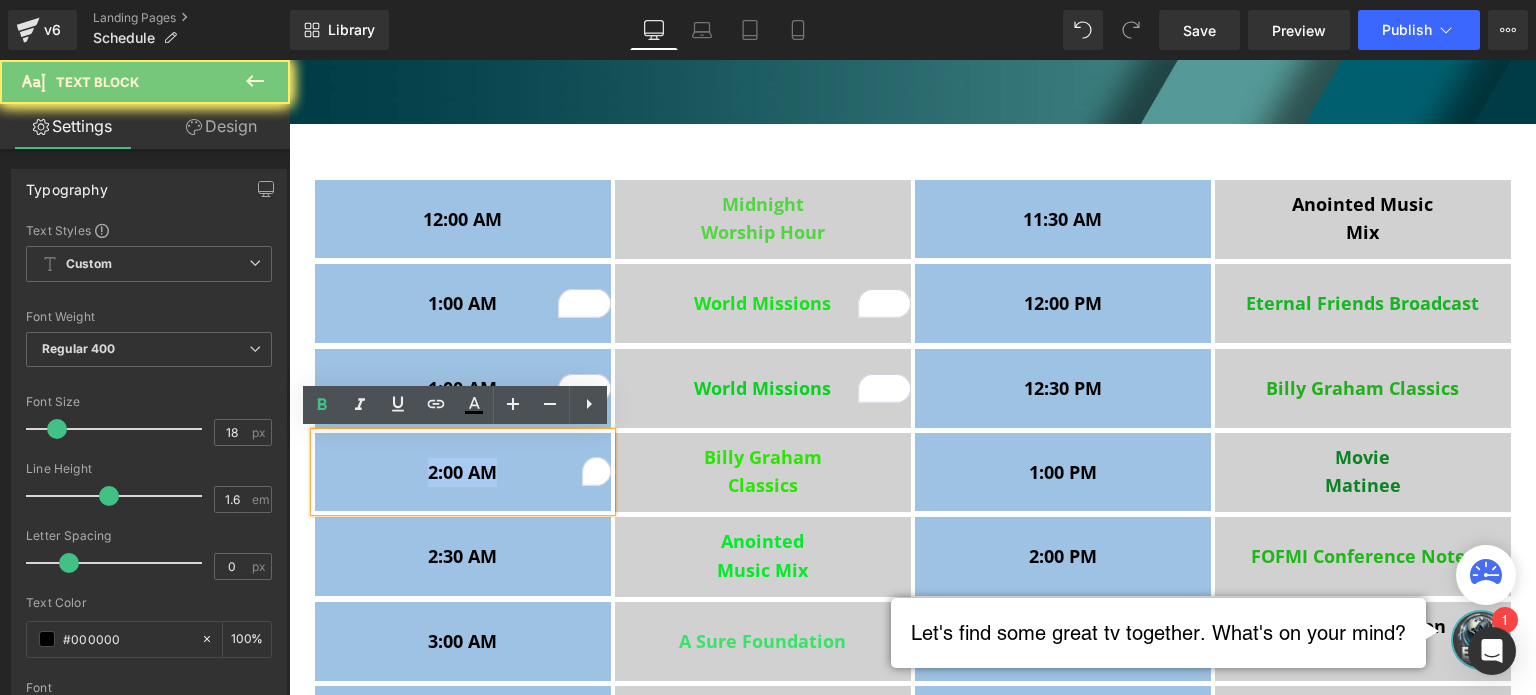 click on "2:00 AM" at bounding box center (462, 472) 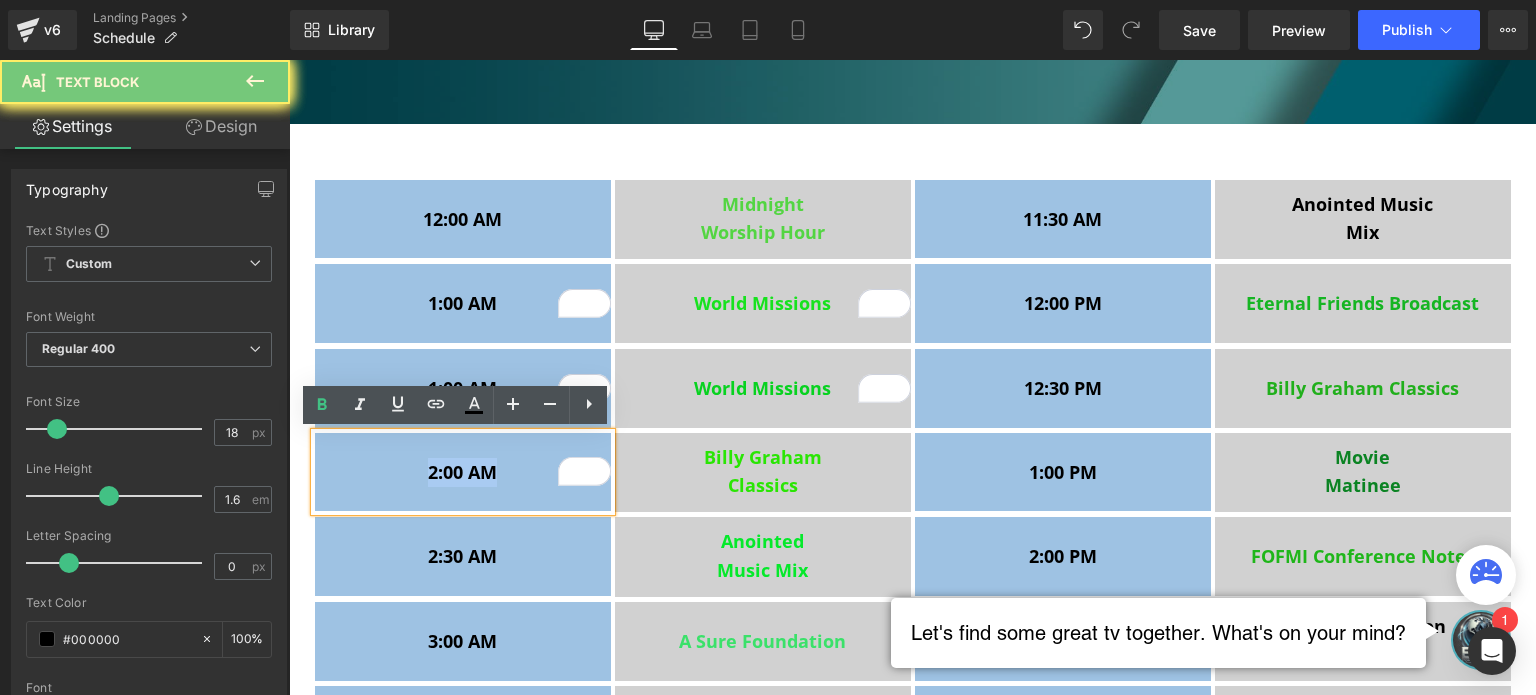 copy on "2:00 AM" 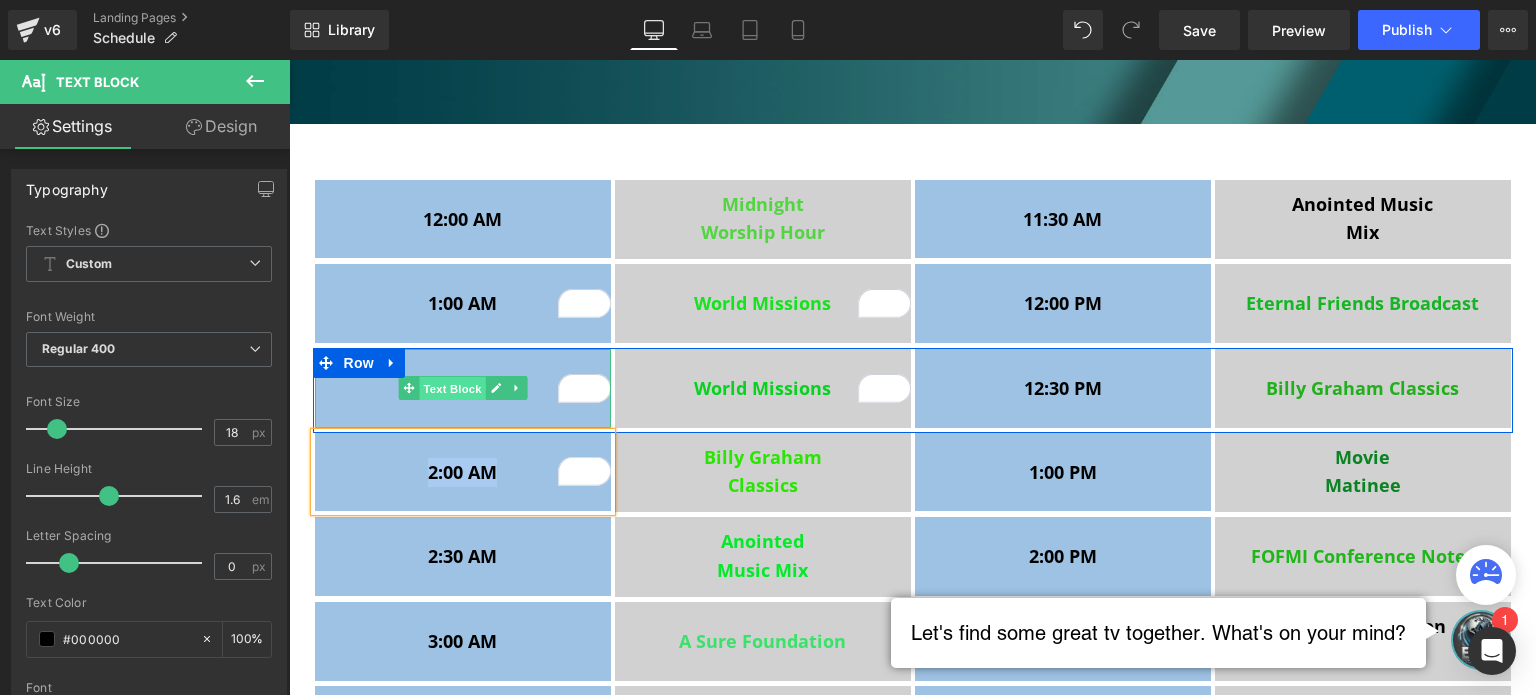click on "Text Block" at bounding box center (452, 389) 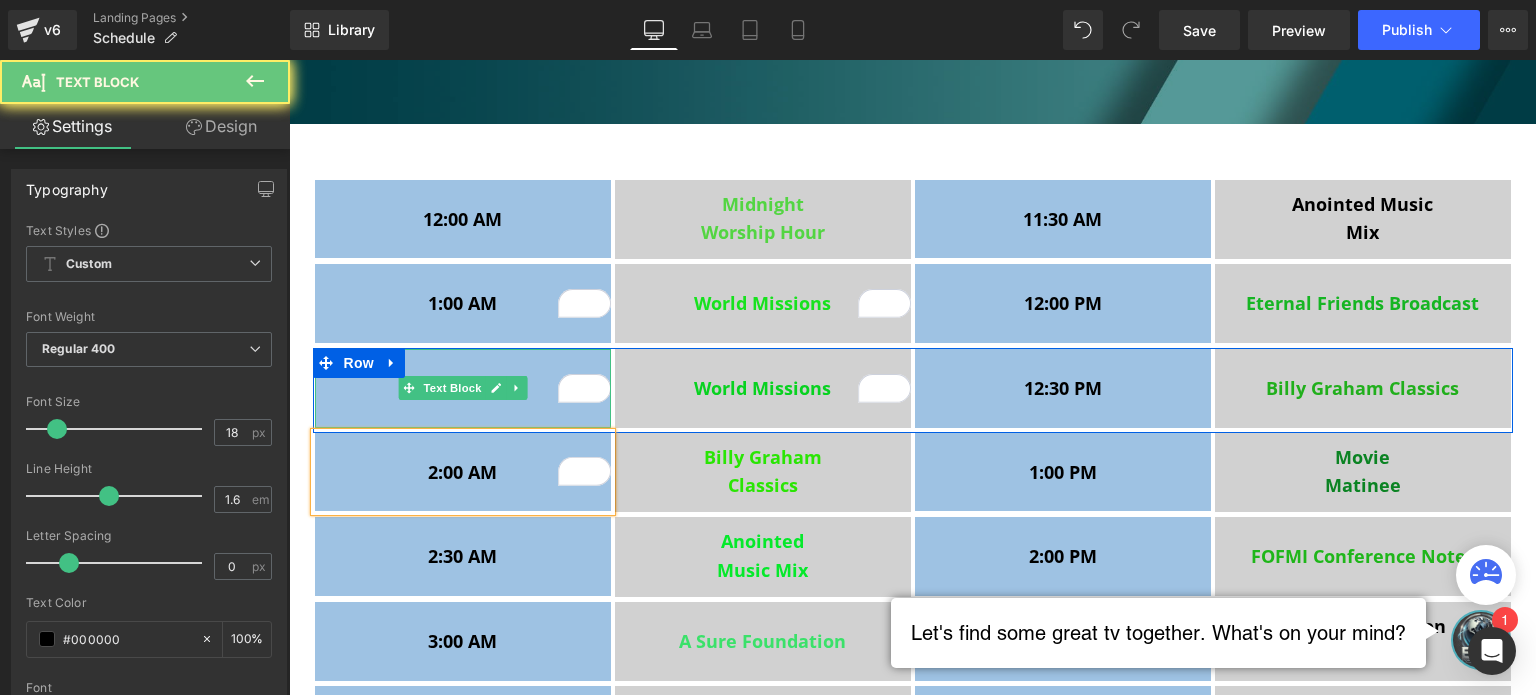 click on "1:00 AM" at bounding box center [463, 388] 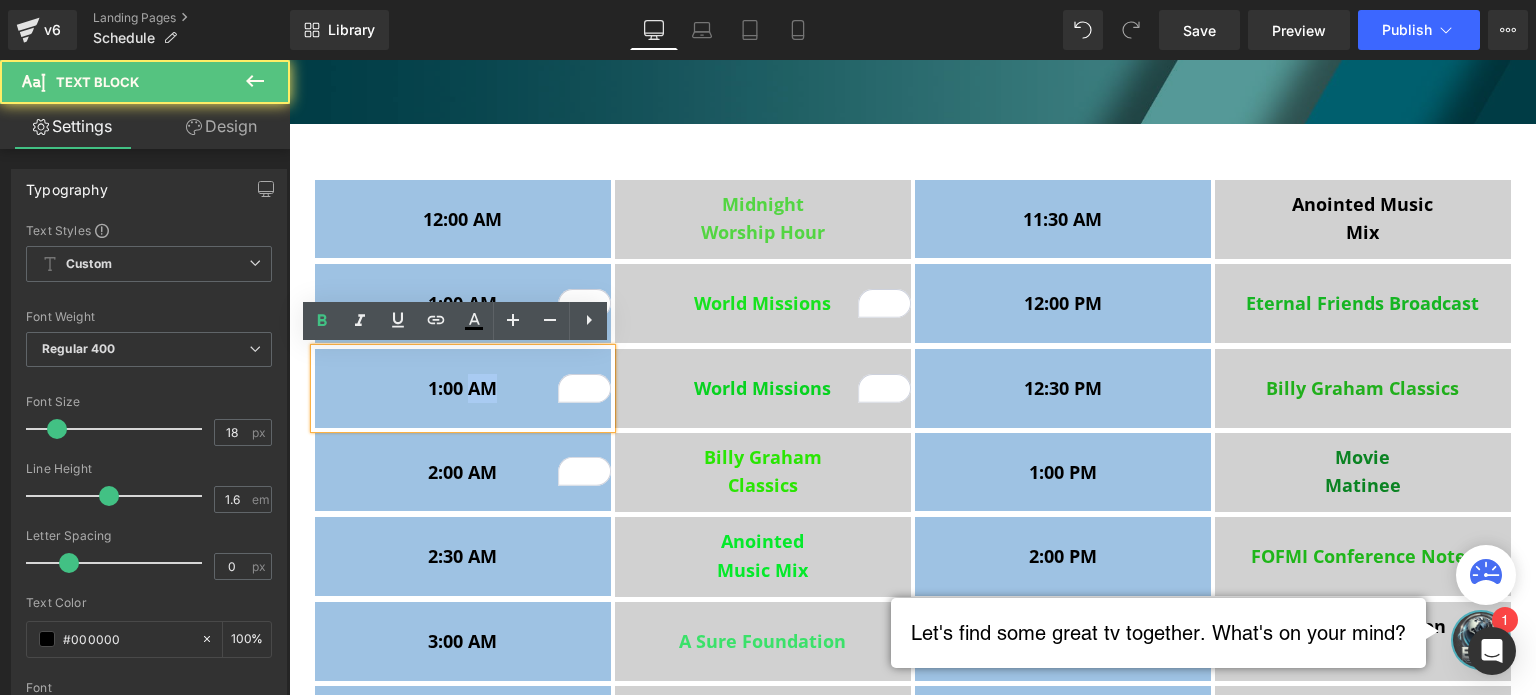 click on "1:00 AM" at bounding box center (463, 388) 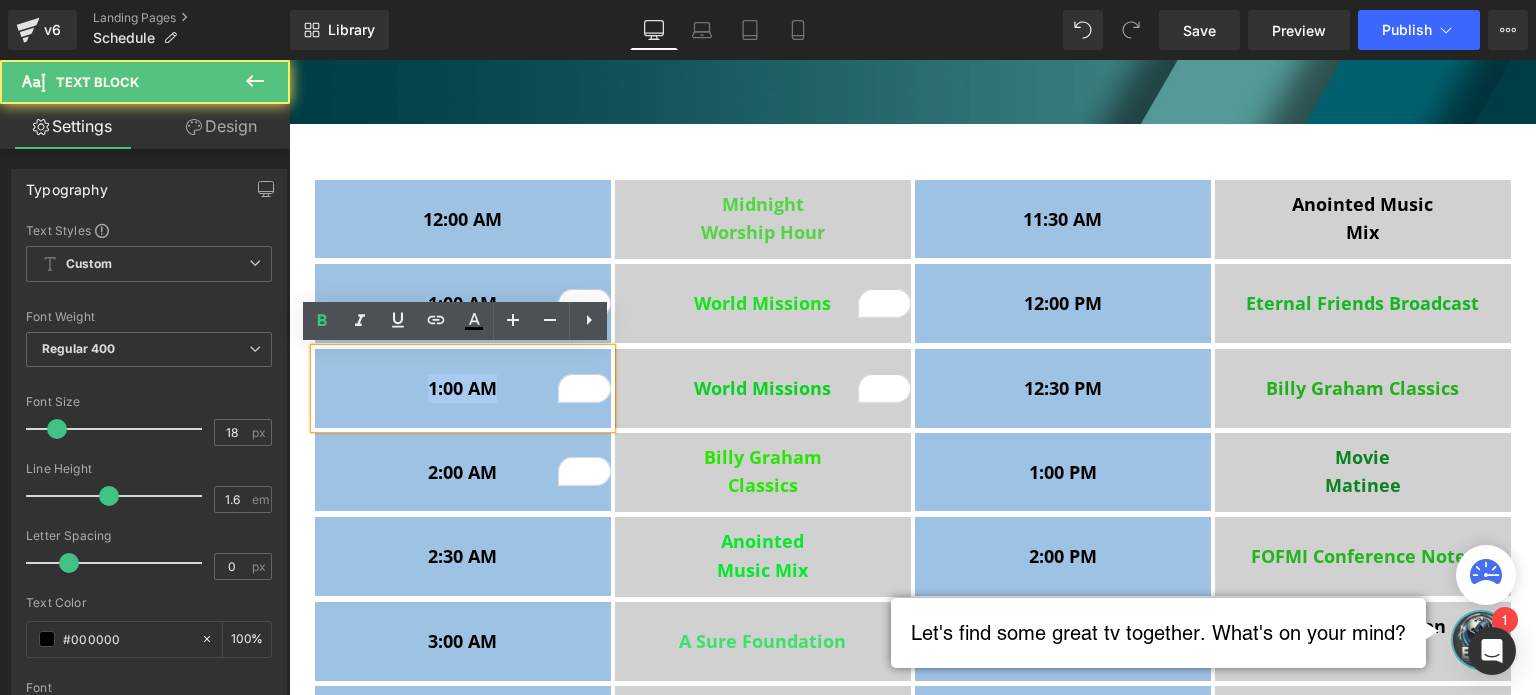 click on "1:00 AM" at bounding box center (463, 388) 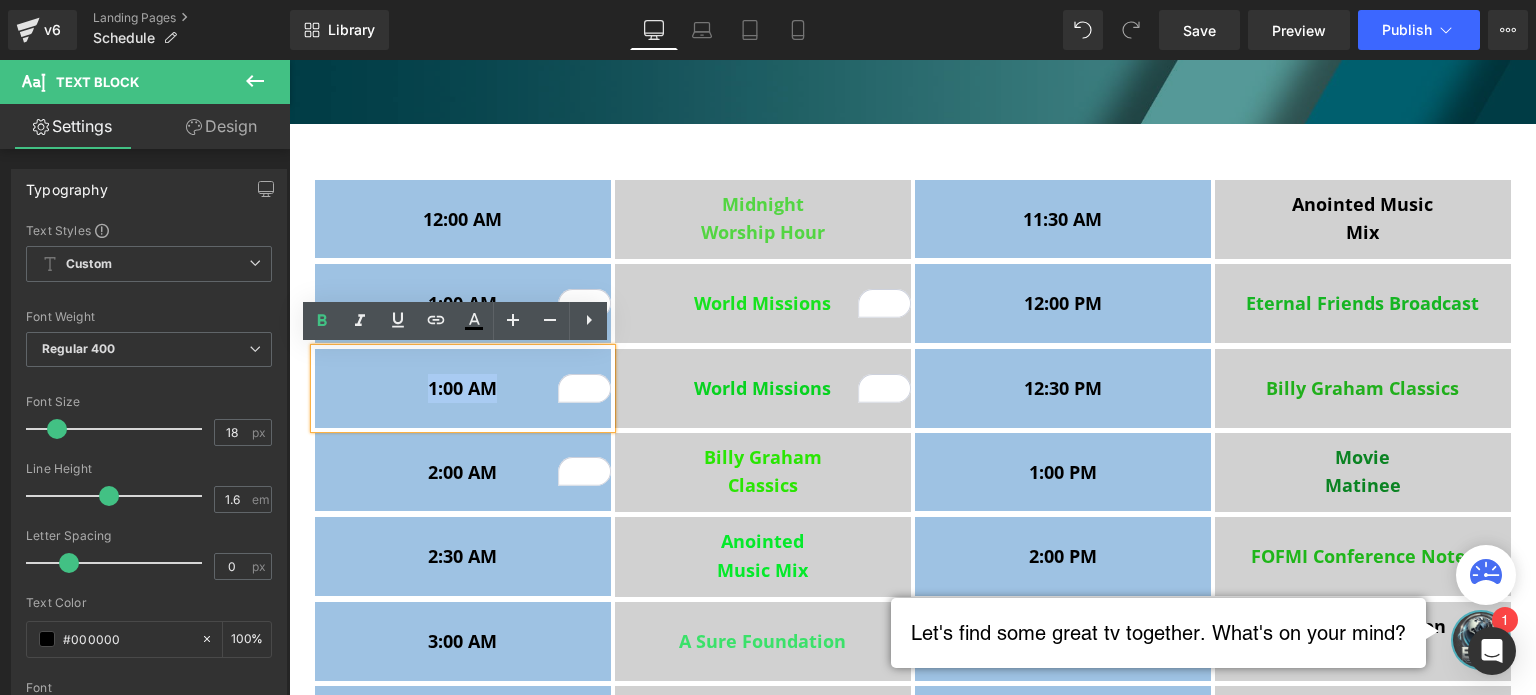paste 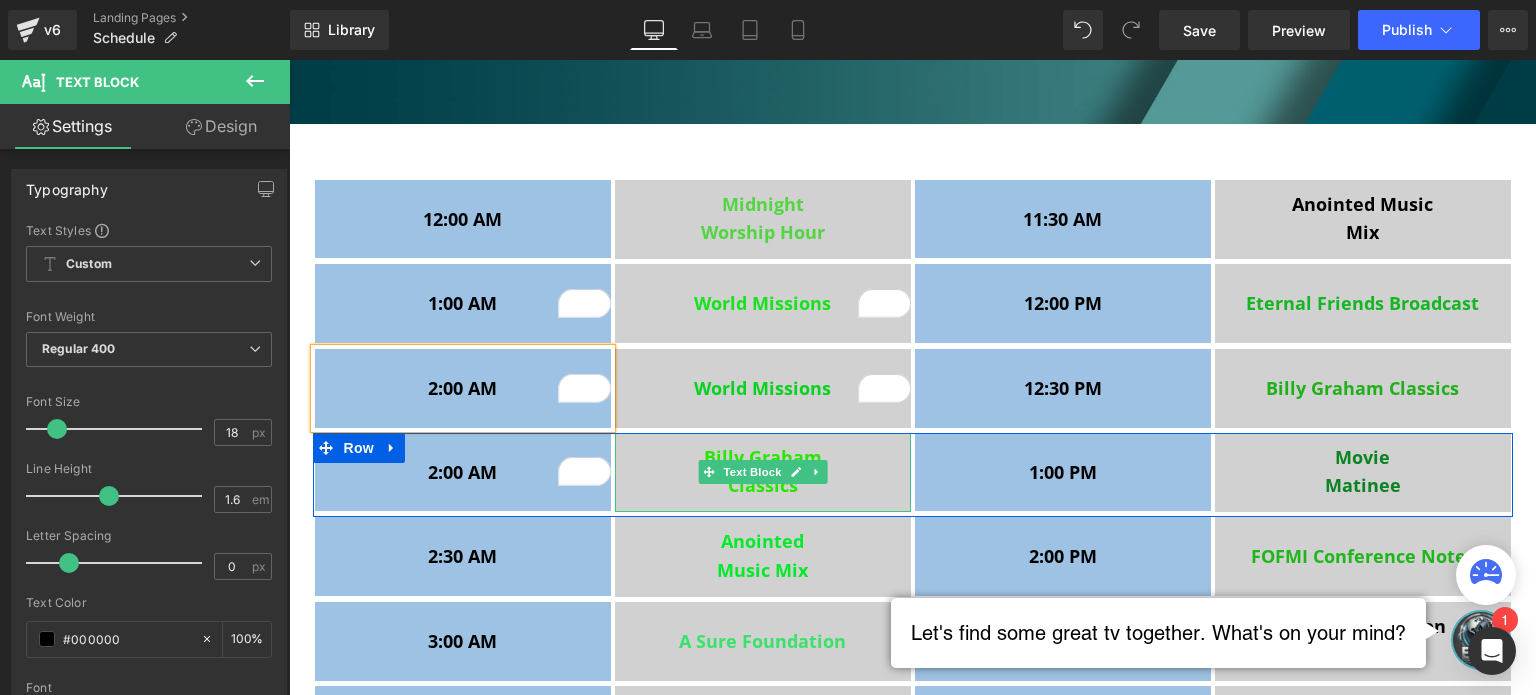 click on "Billy Graham" at bounding box center [763, 457] 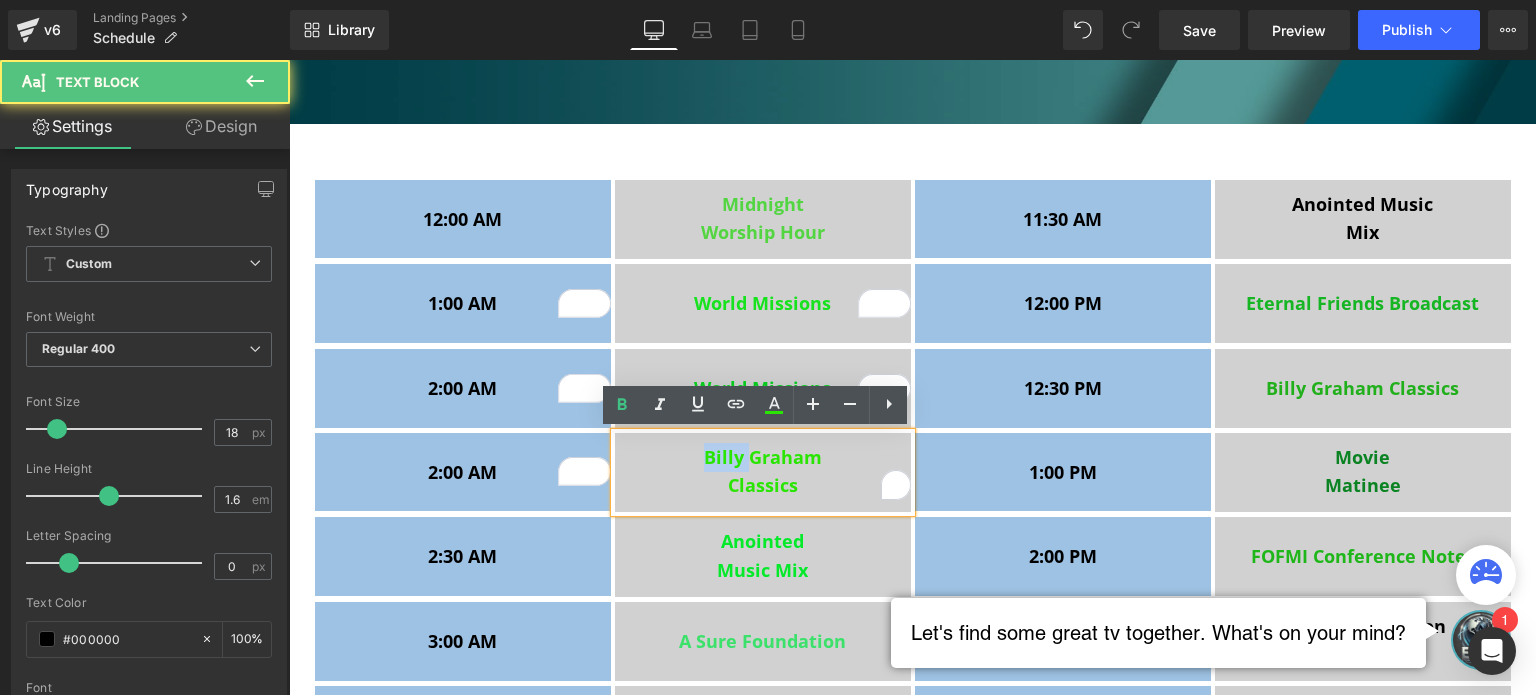 click on "Billy Graham" at bounding box center (763, 457) 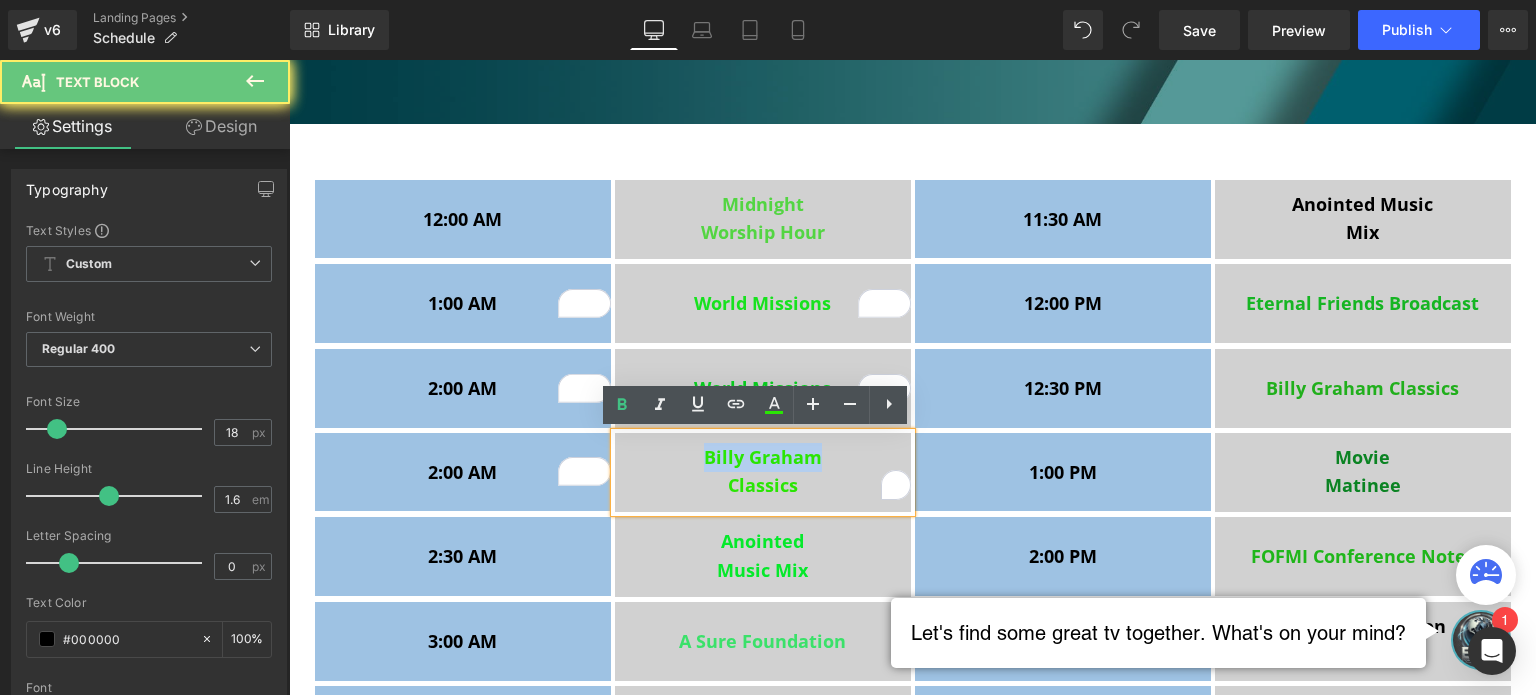 click on "Billy Graham" at bounding box center [763, 457] 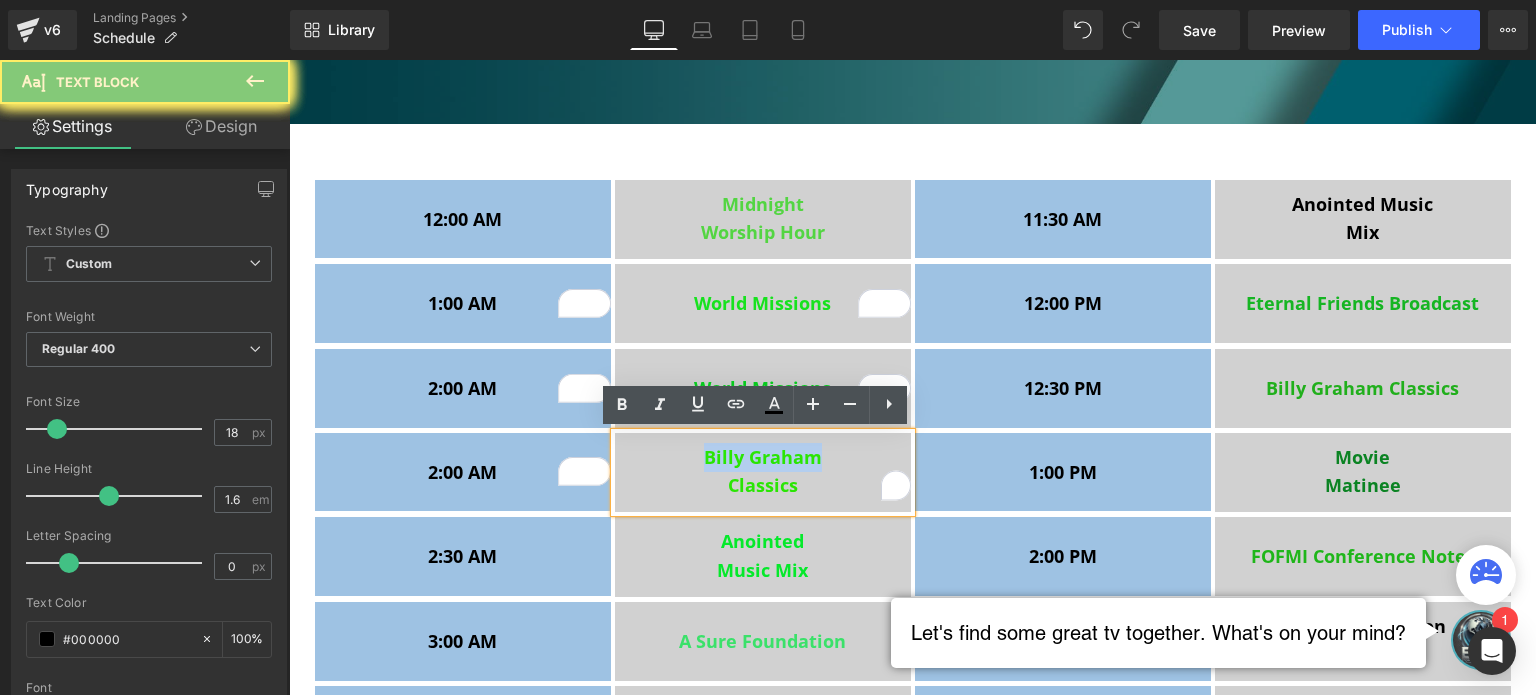 click on "Billy Graham" at bounding box center (763, 457) 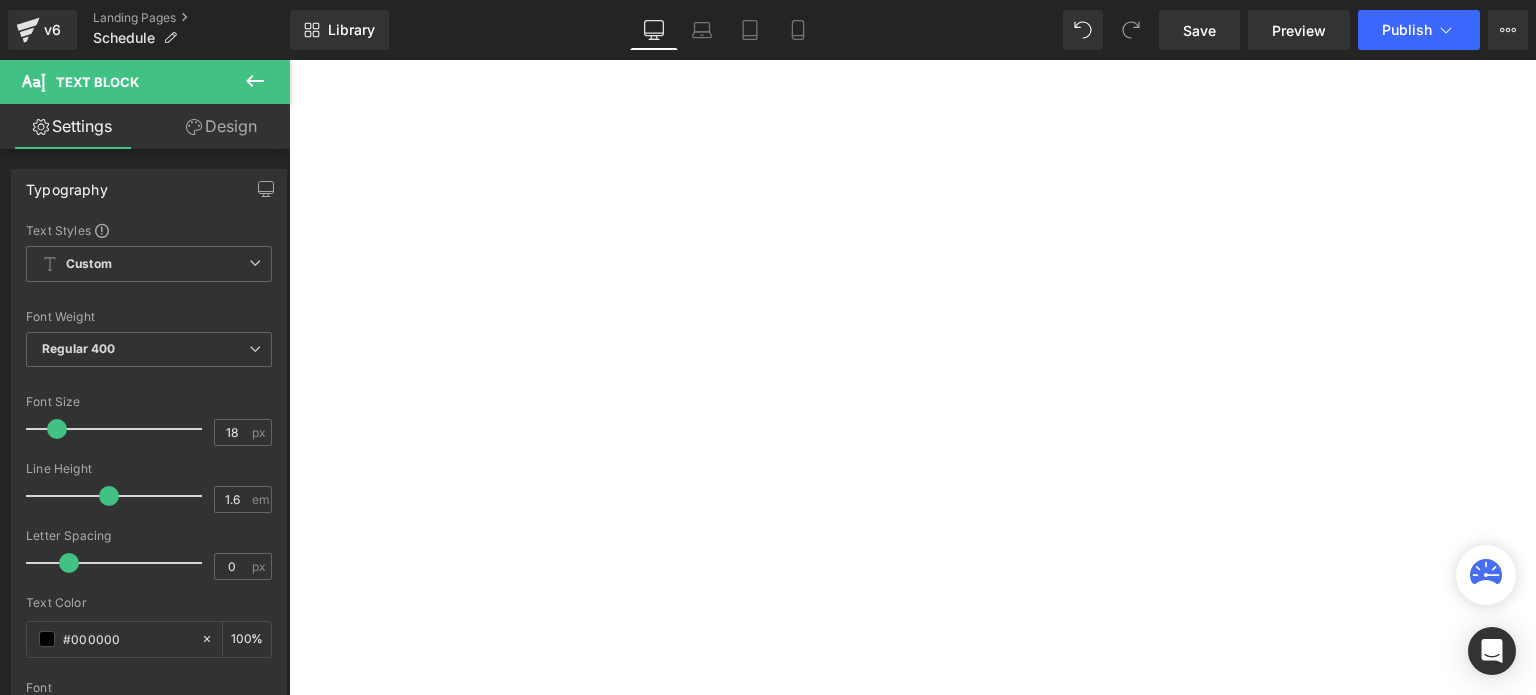 scroll, scrollTop: 0, scrollLeft: 0, axis: both 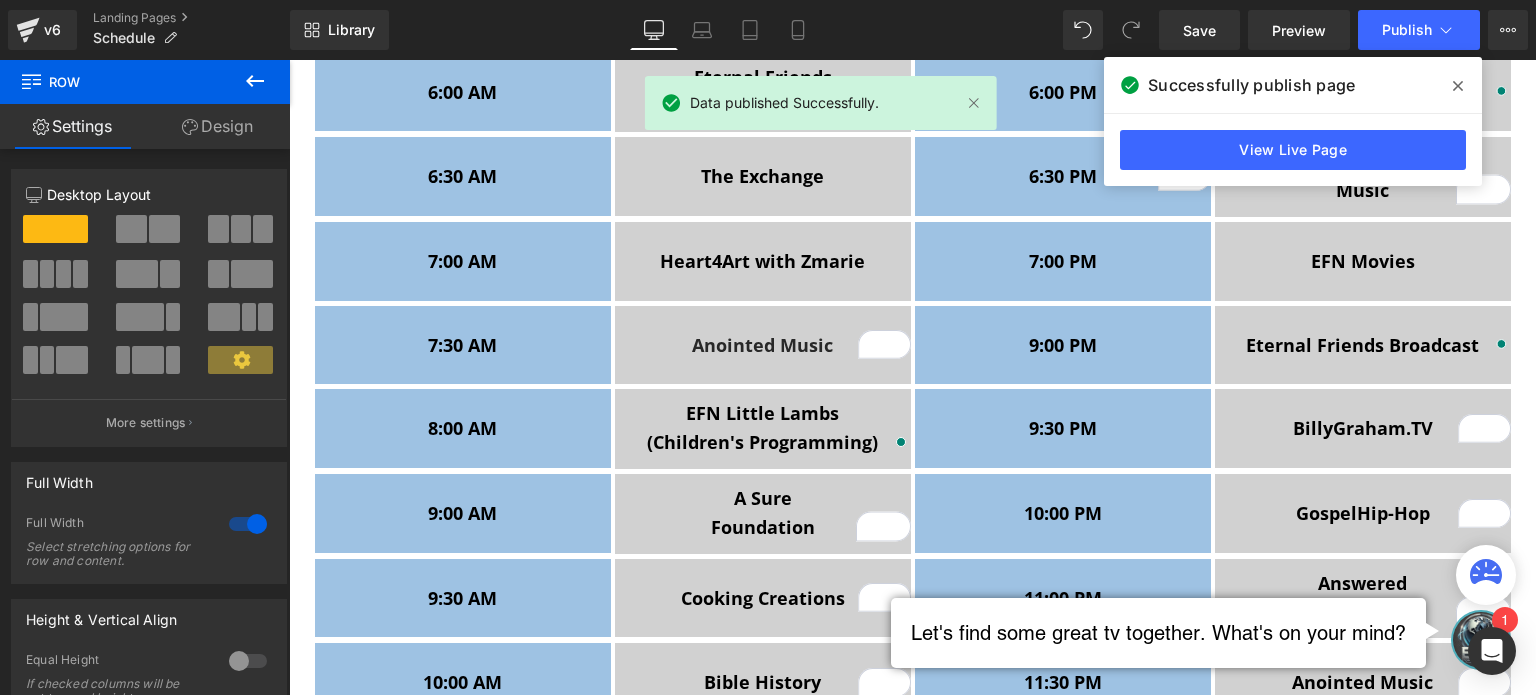 click at bounding box center [1458, 86] 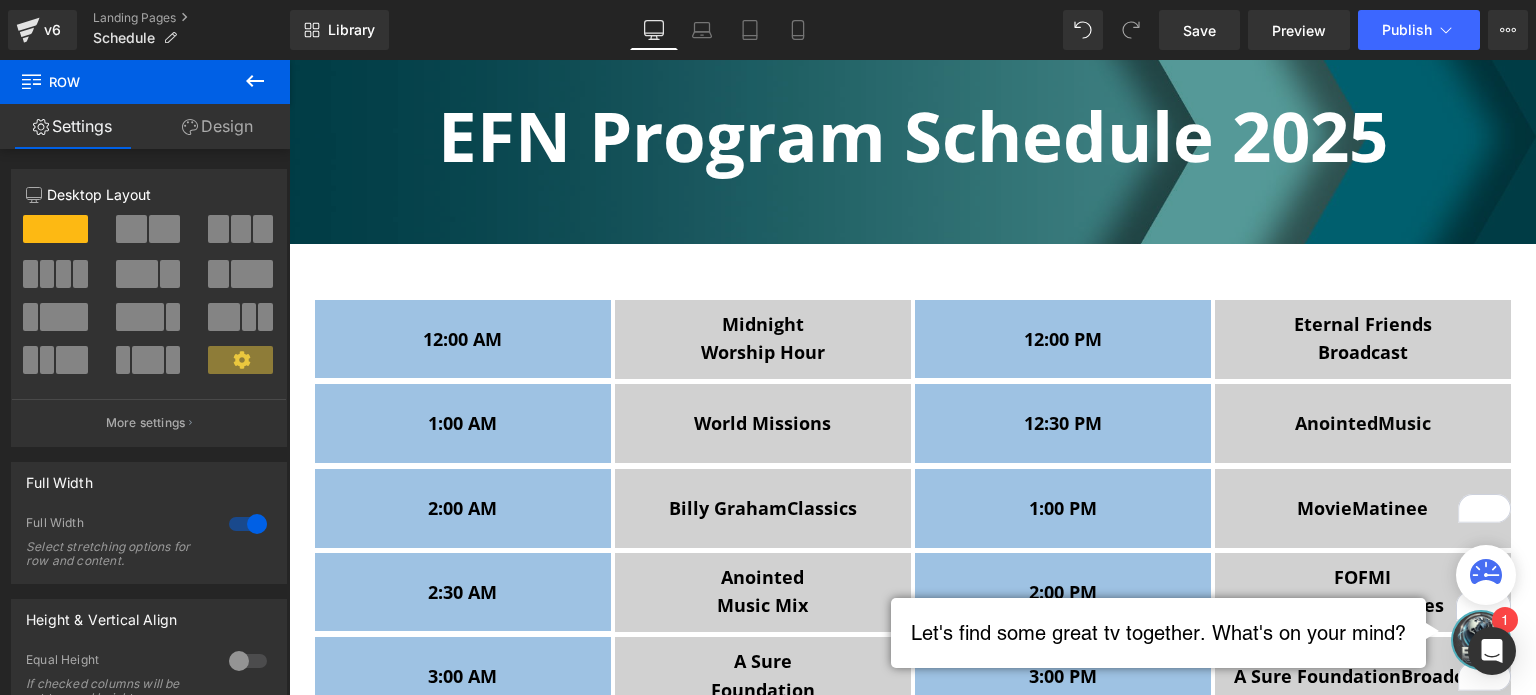 scroll, scrollTop: 219, scrollLeft: 0, axis: vertical 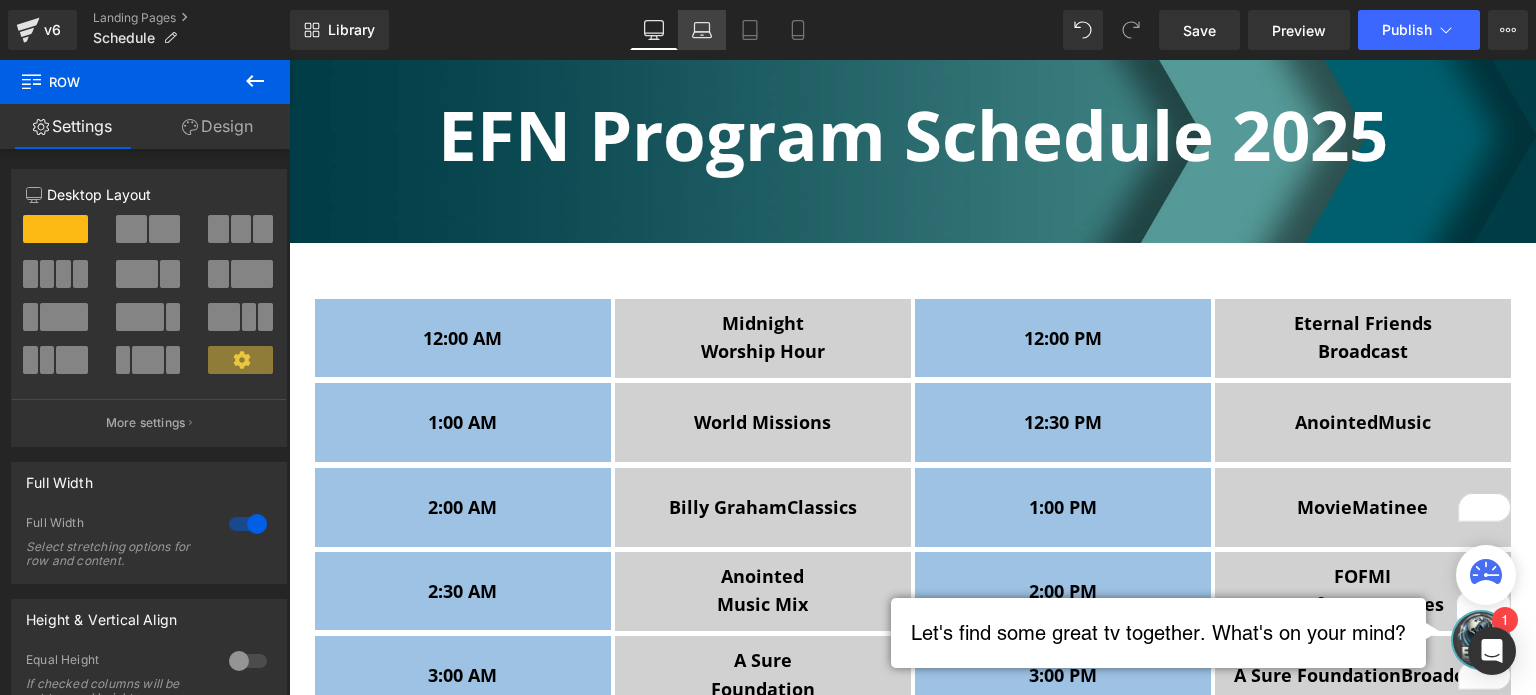 click 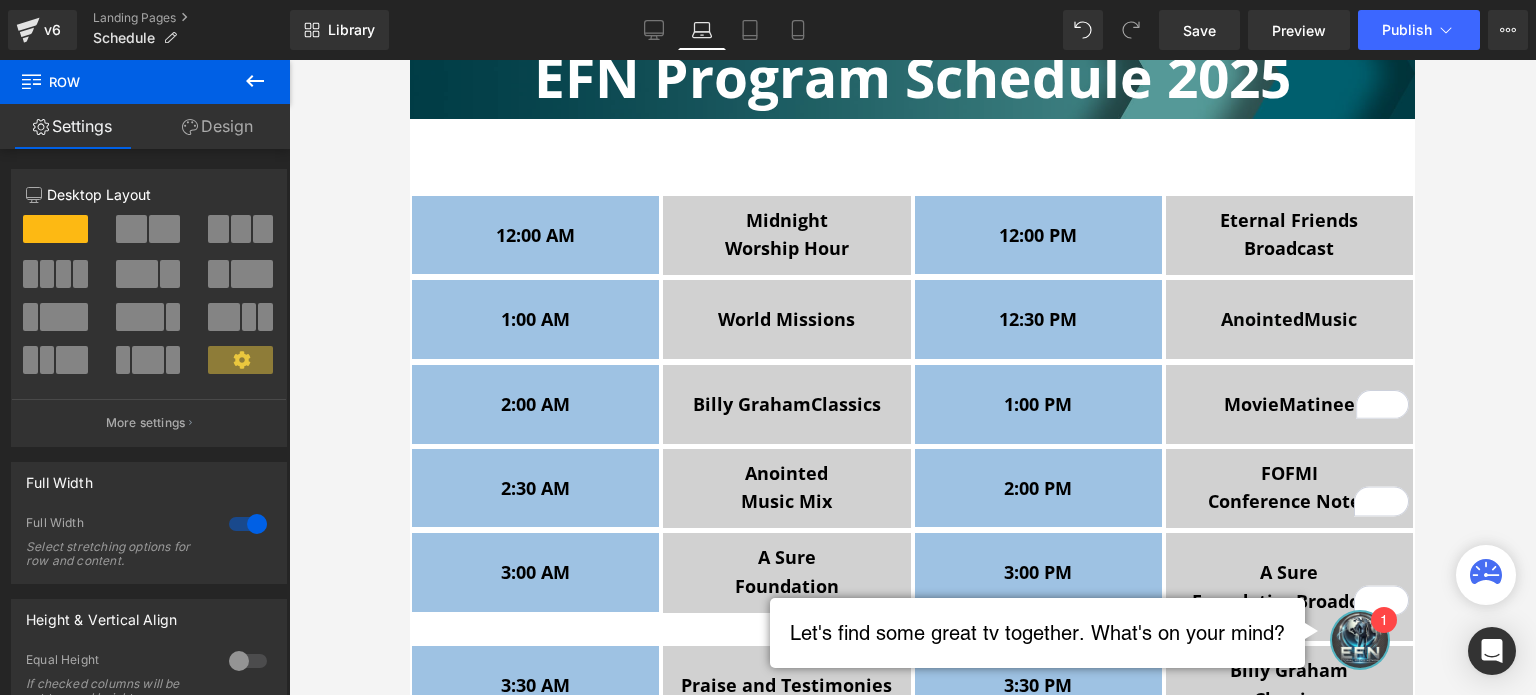 scroll, scrollTop: 0, scrollLeft: 0, axis: both 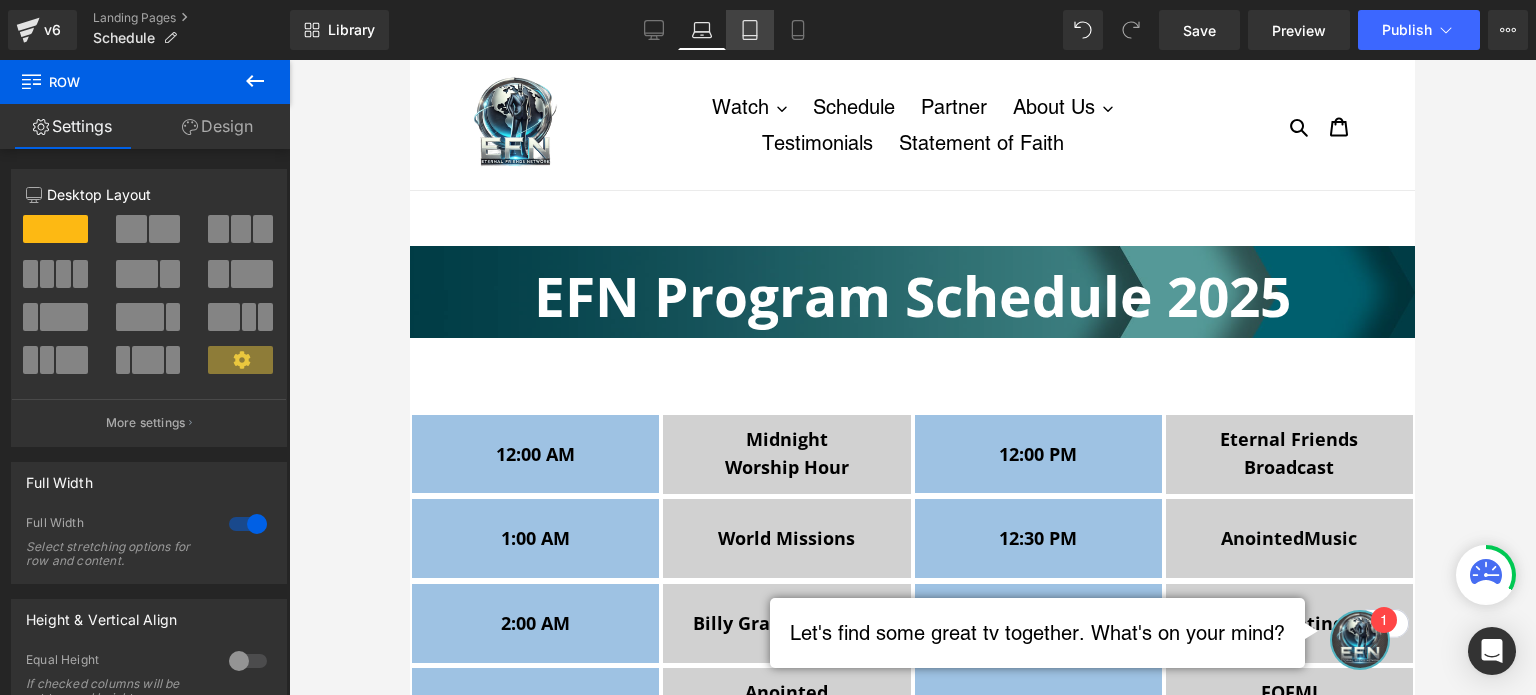 click 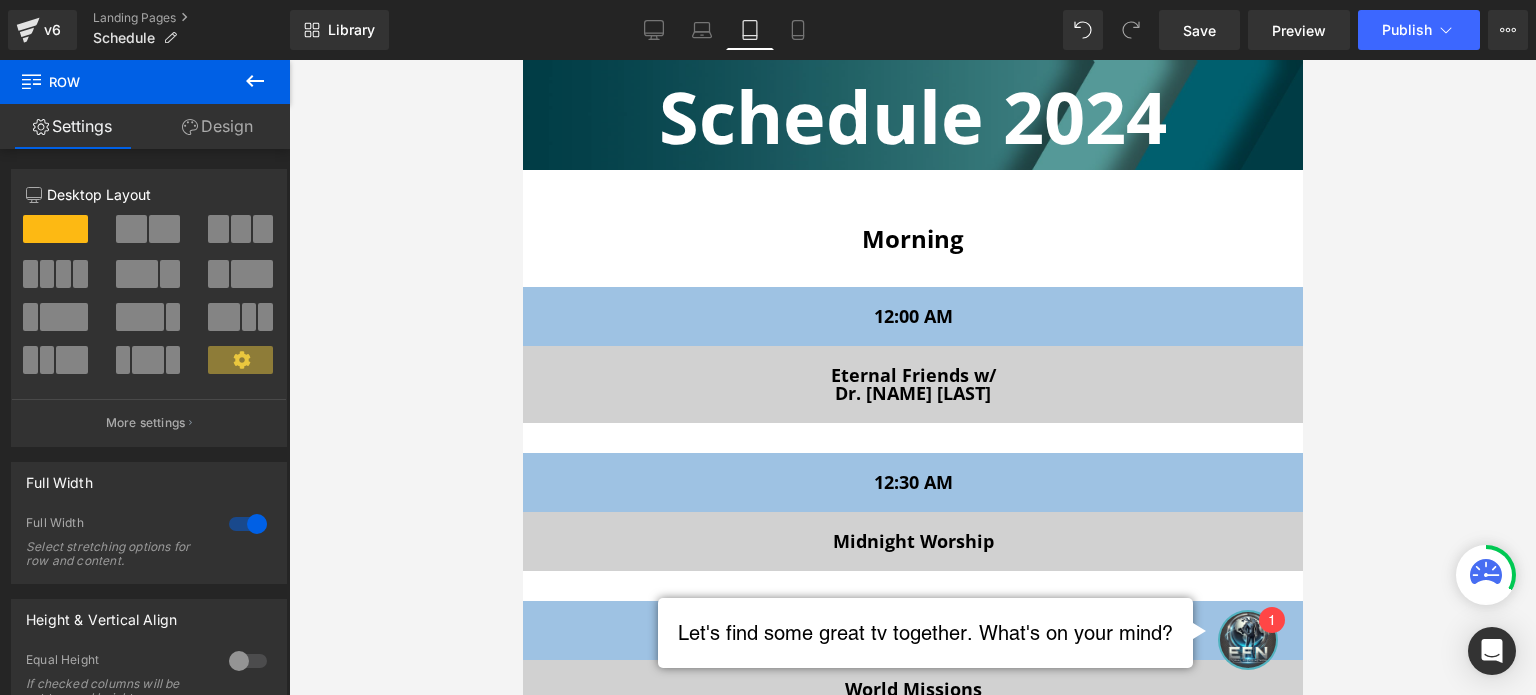 scroll, scrollTop: 332, scrollLeft: 0, axis: vertical 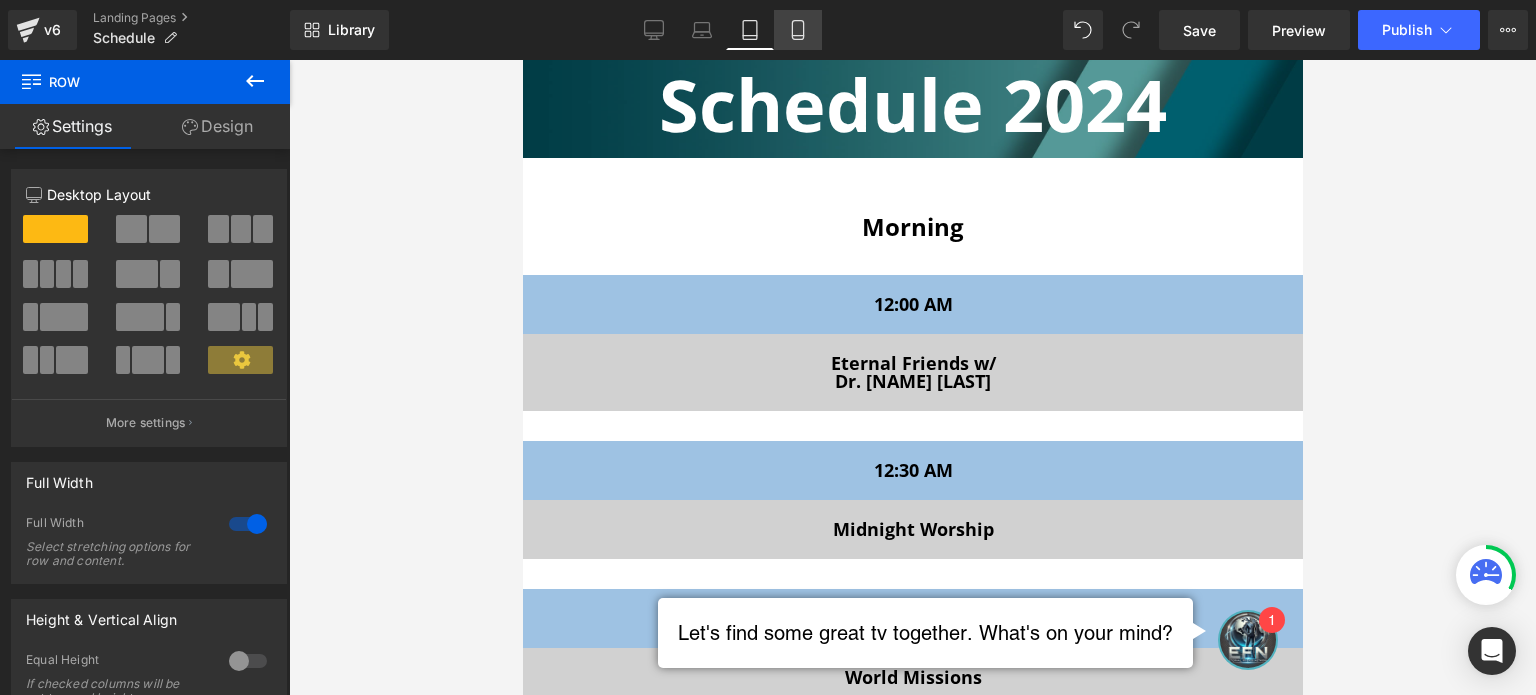 click 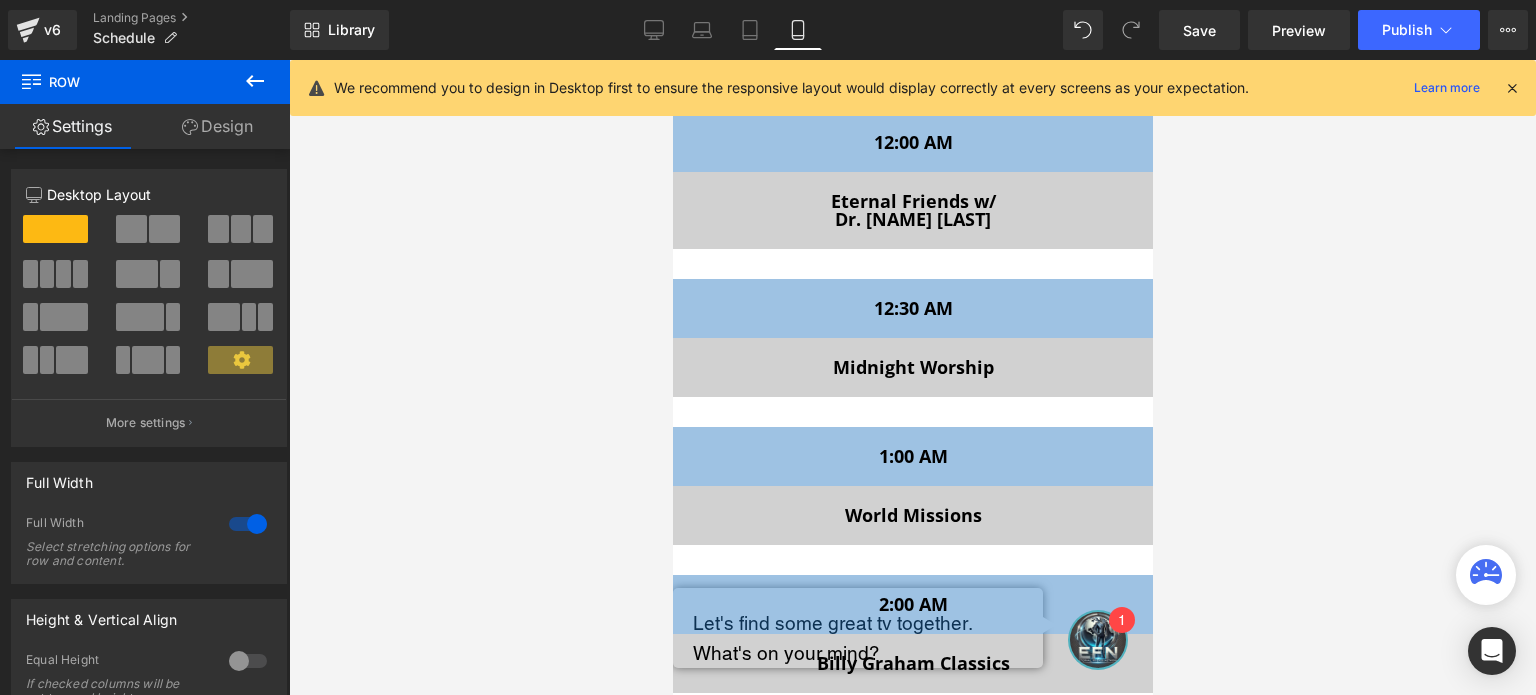 scroll, scrollTop: 0, scrollLeft: 0, axis: both 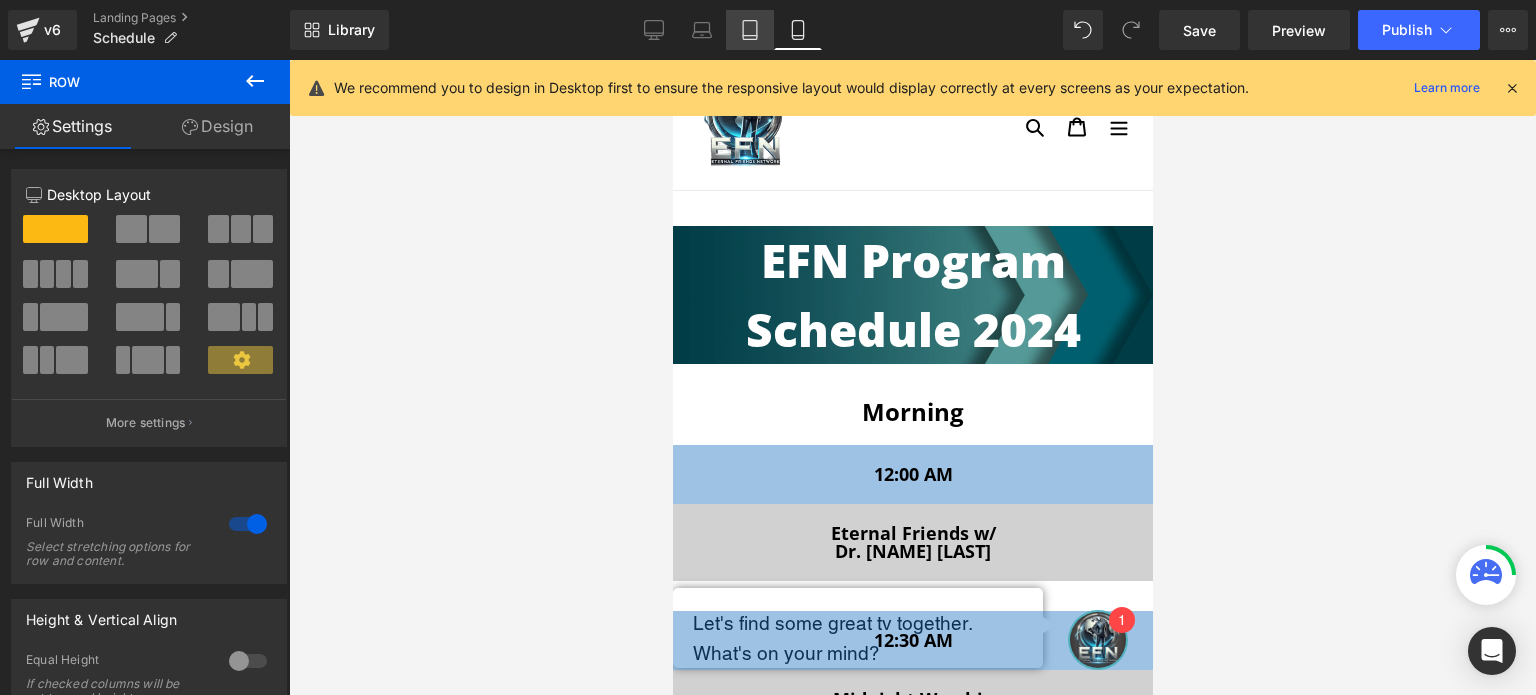click 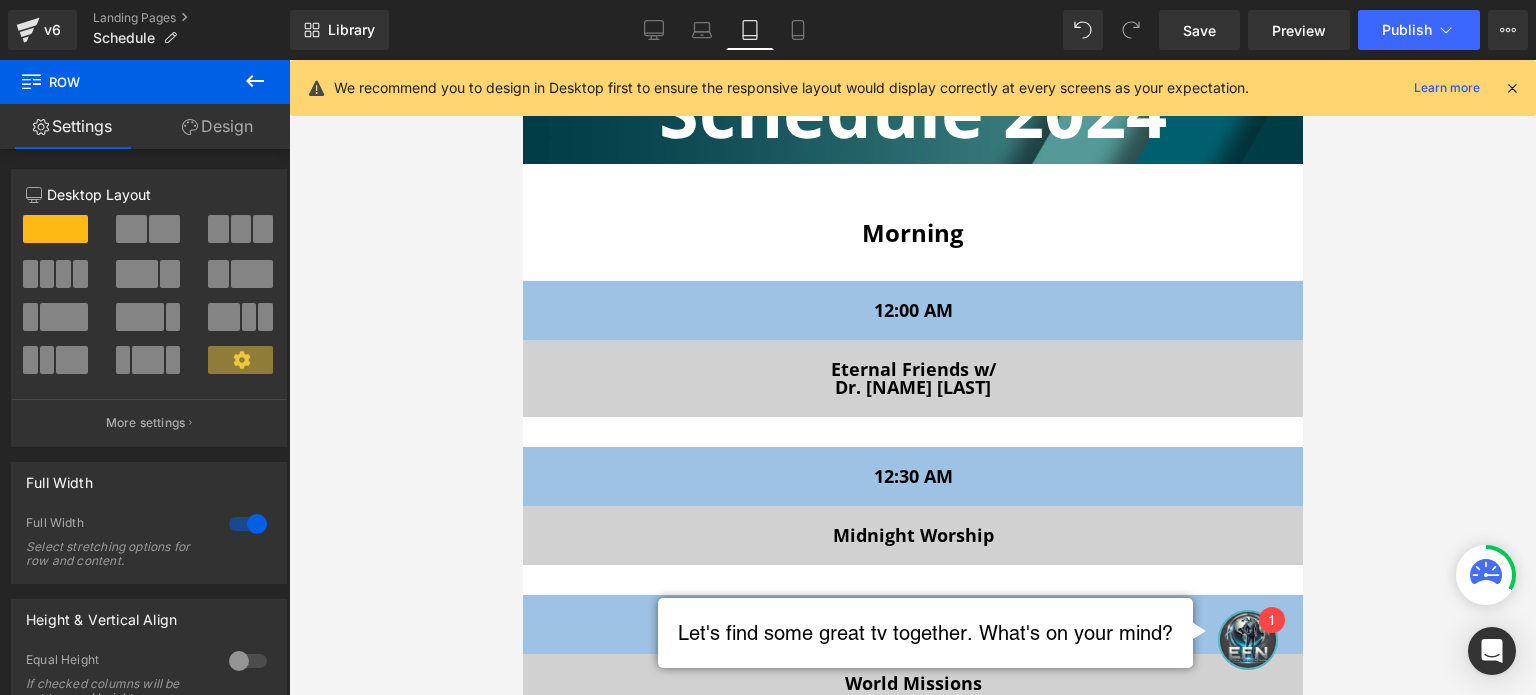 scroll, scrollTop: 358, scrollLeft: 0, axis: vertical 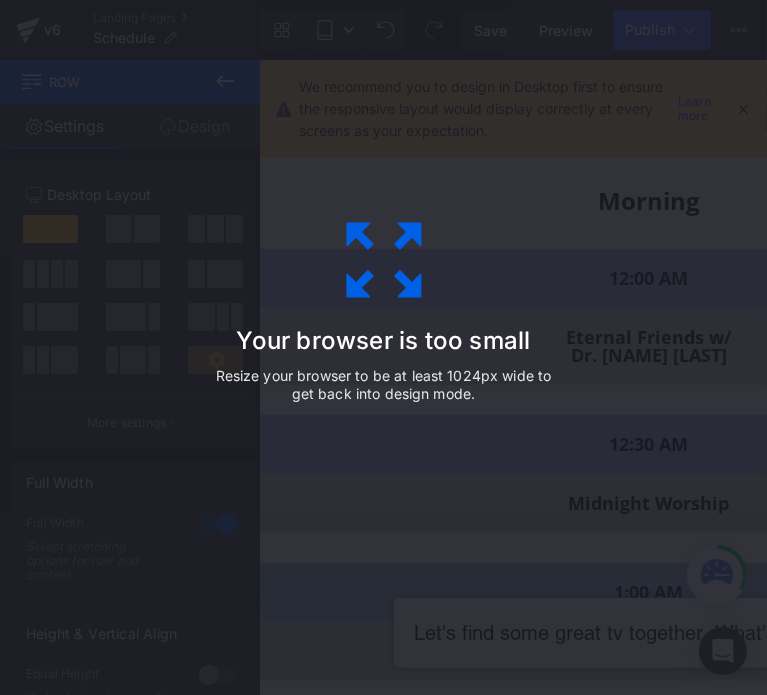 click on "Your browser is too small Resize your browser to be at least 1024px wide to get back into design mode." at bounding box center [384, 348] 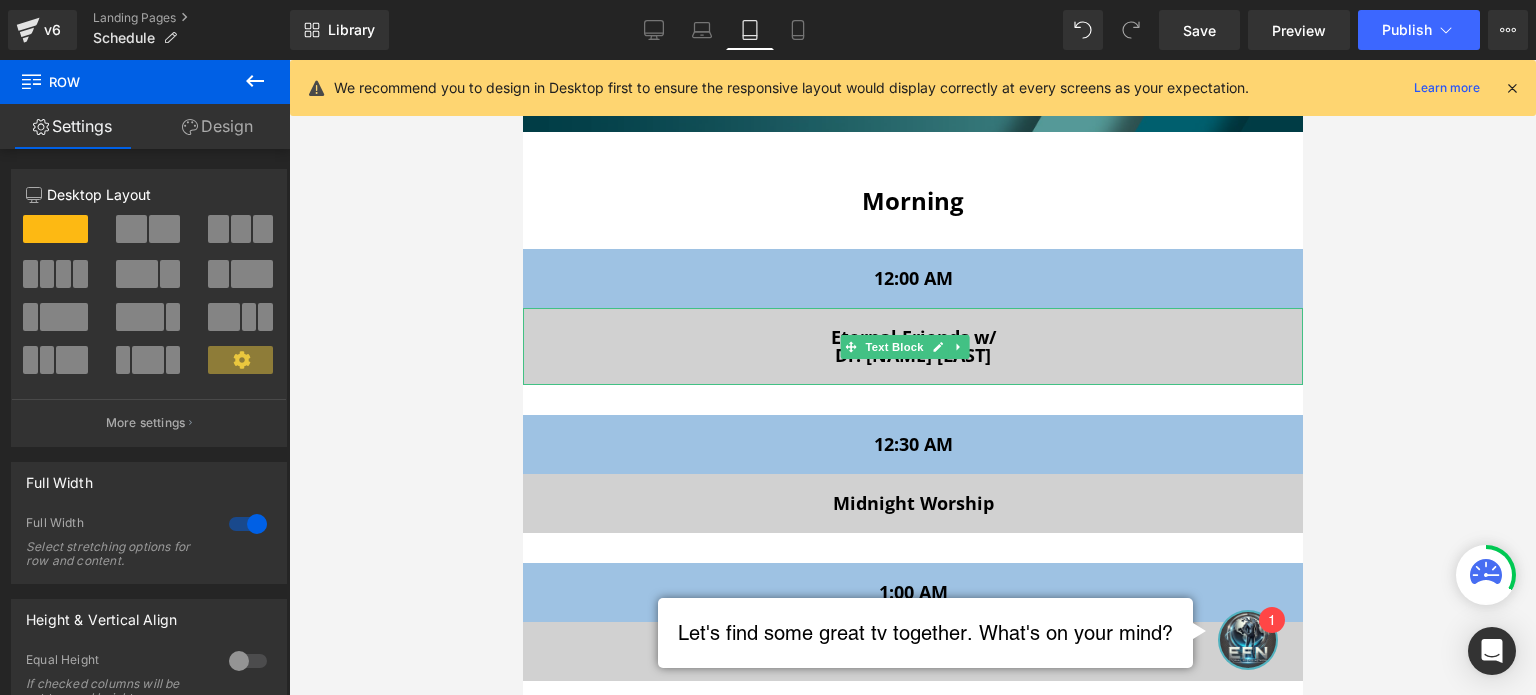 click on "[TITLE] [FIRST] [LAST]" at bounding box center [912, 355] 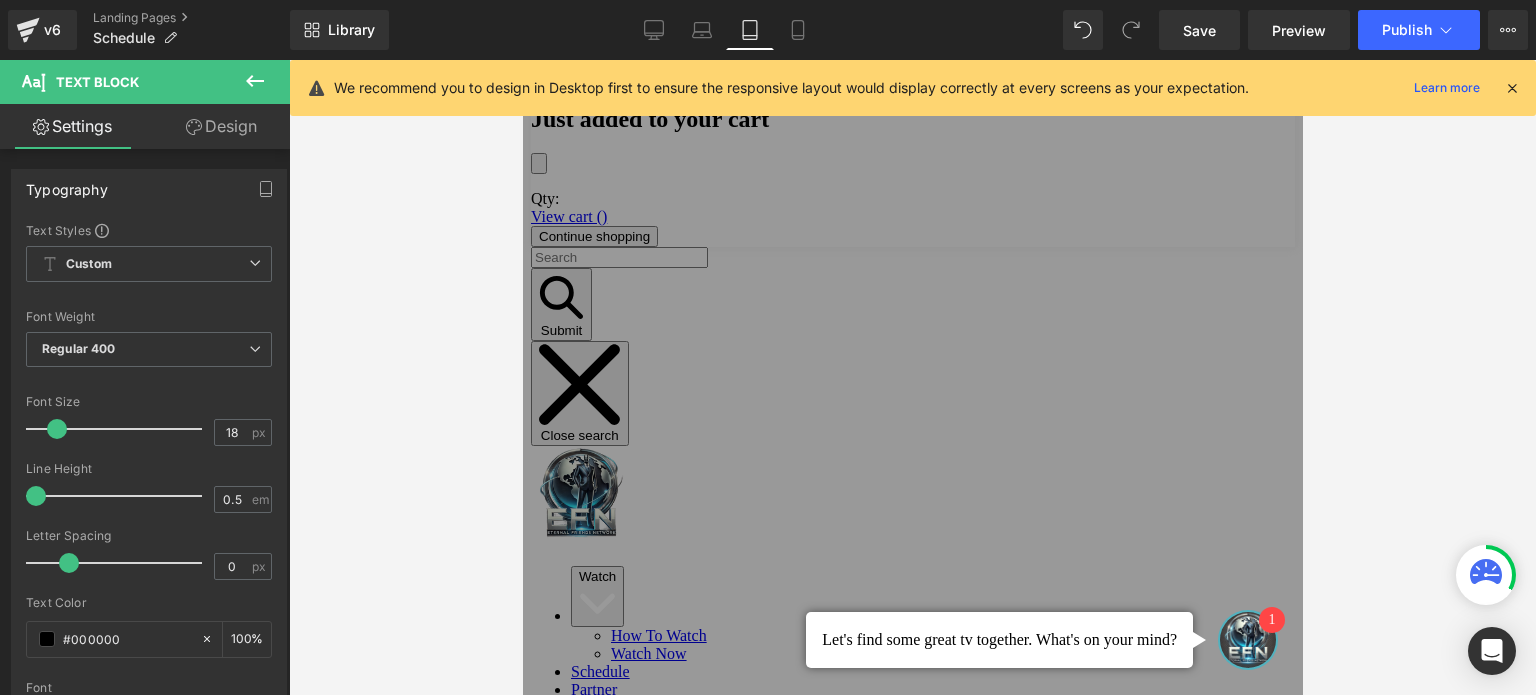 scroll, scrollTop: 400, scrollLeft: 0, axis: vertical 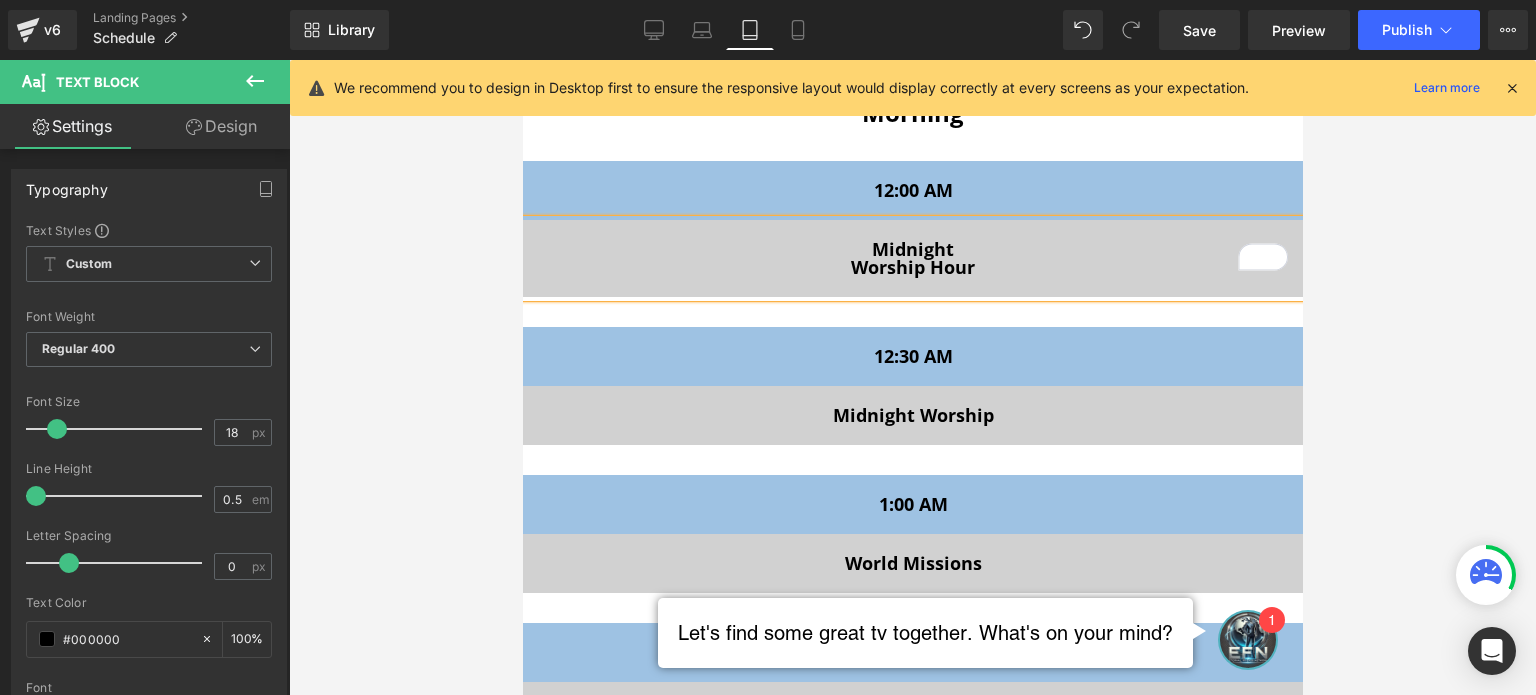 click on "Midnight Worship Text Block" at bounding box center [912, 415] 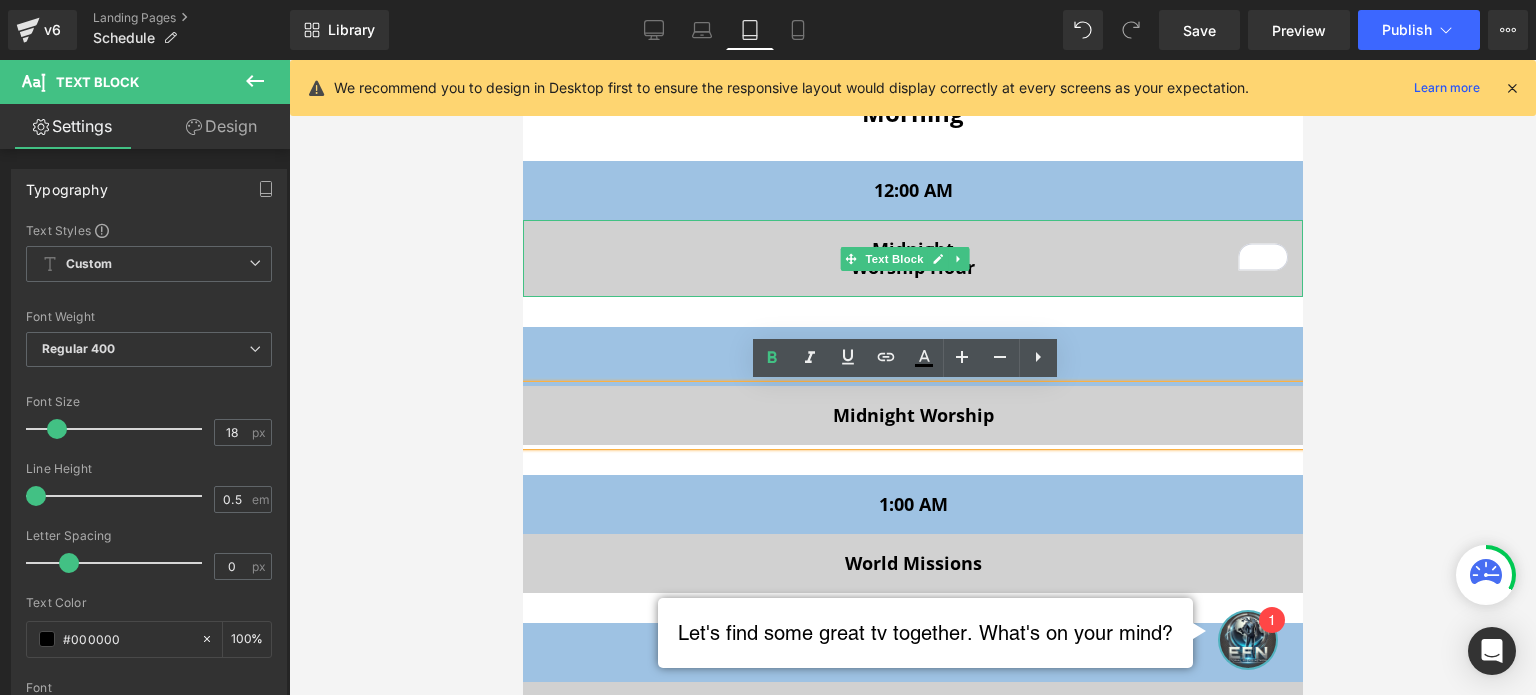click on "Midnight  Worship Hour" at bounding box center [912, 258] 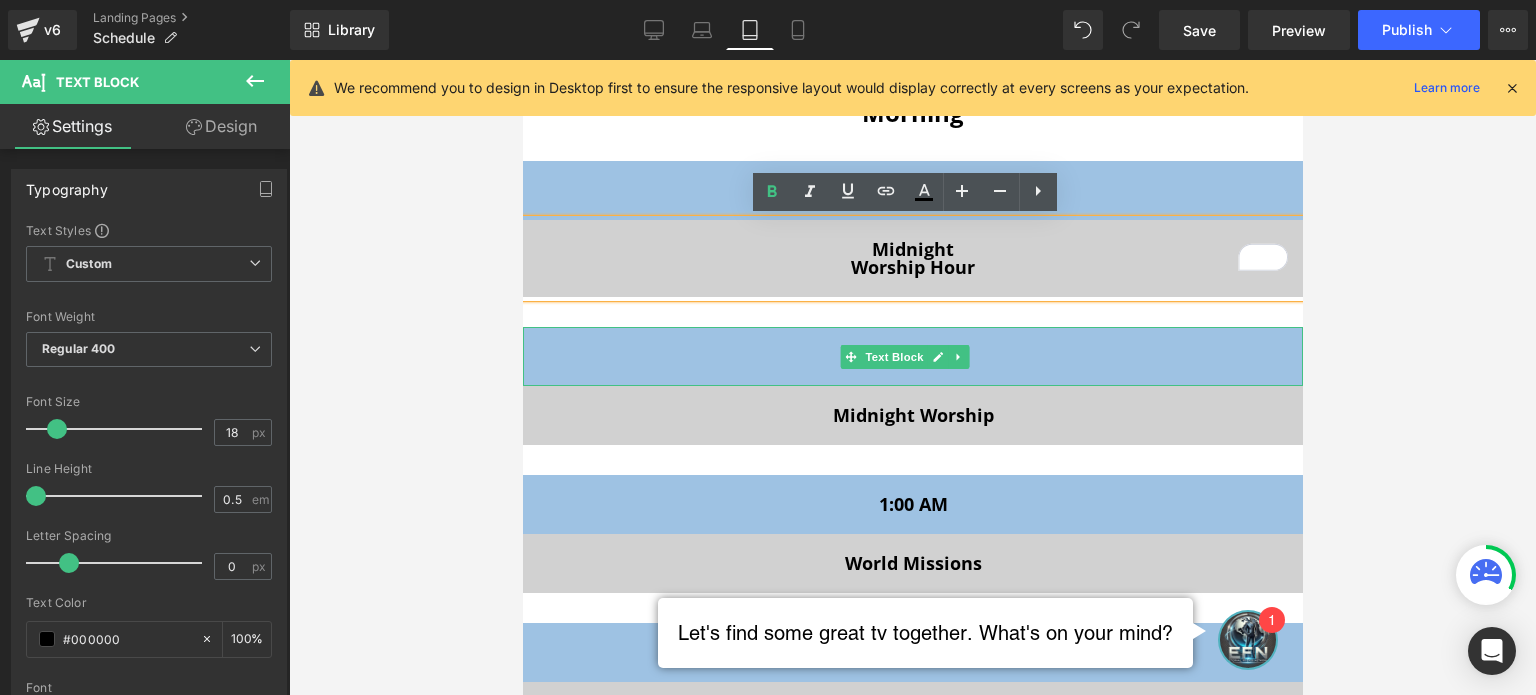 click on "12:30 AM" at bounding box center [912, 356] 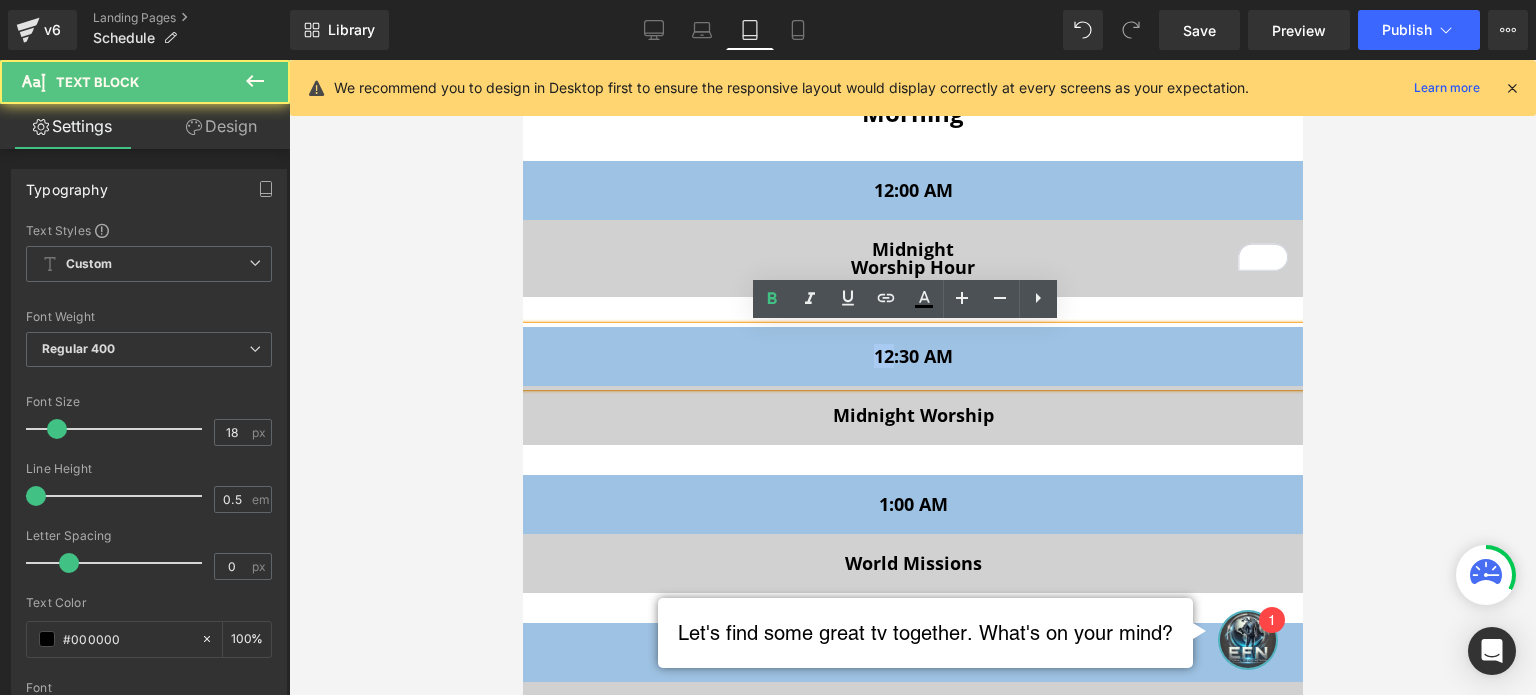 click on "12:30 AM" at bounding box center [912, 356] 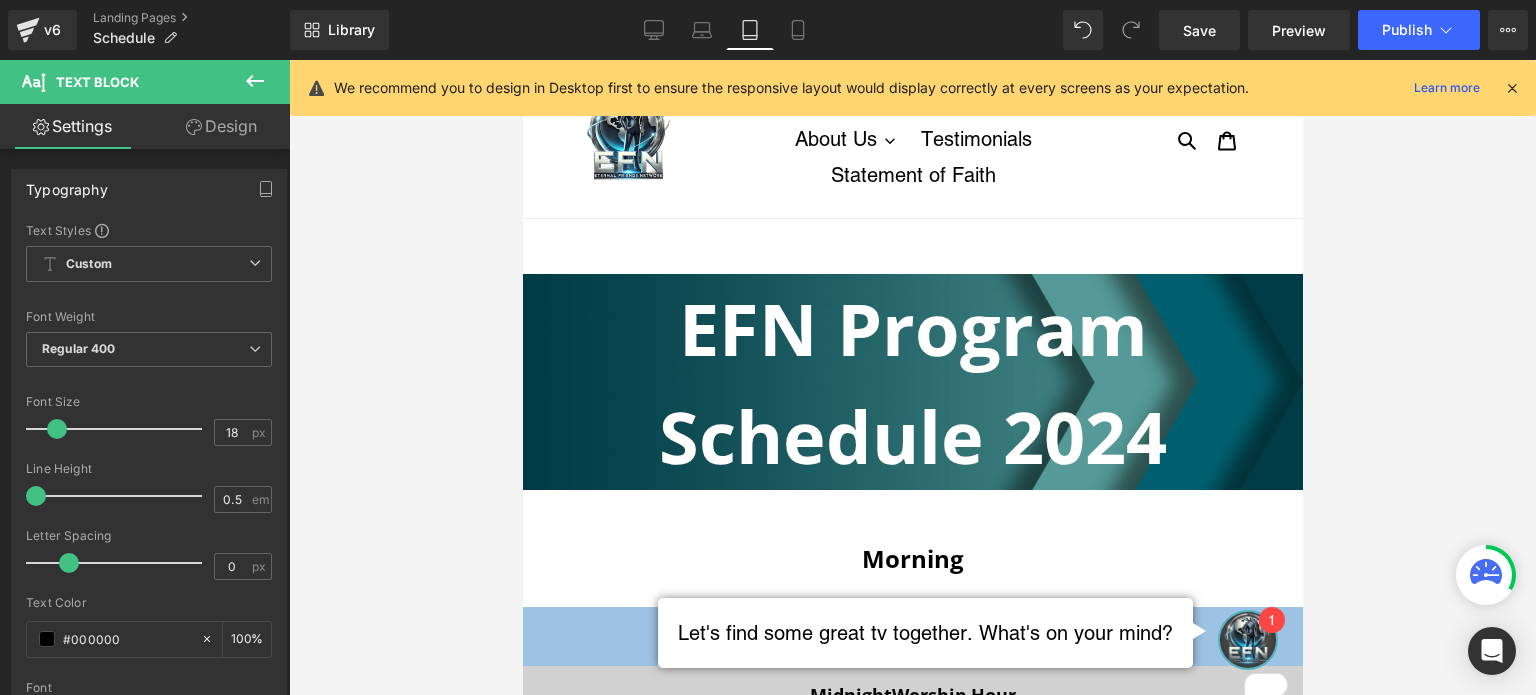 scroll, scrollTop: 1432, scrollLeft: 0, axis: vertical 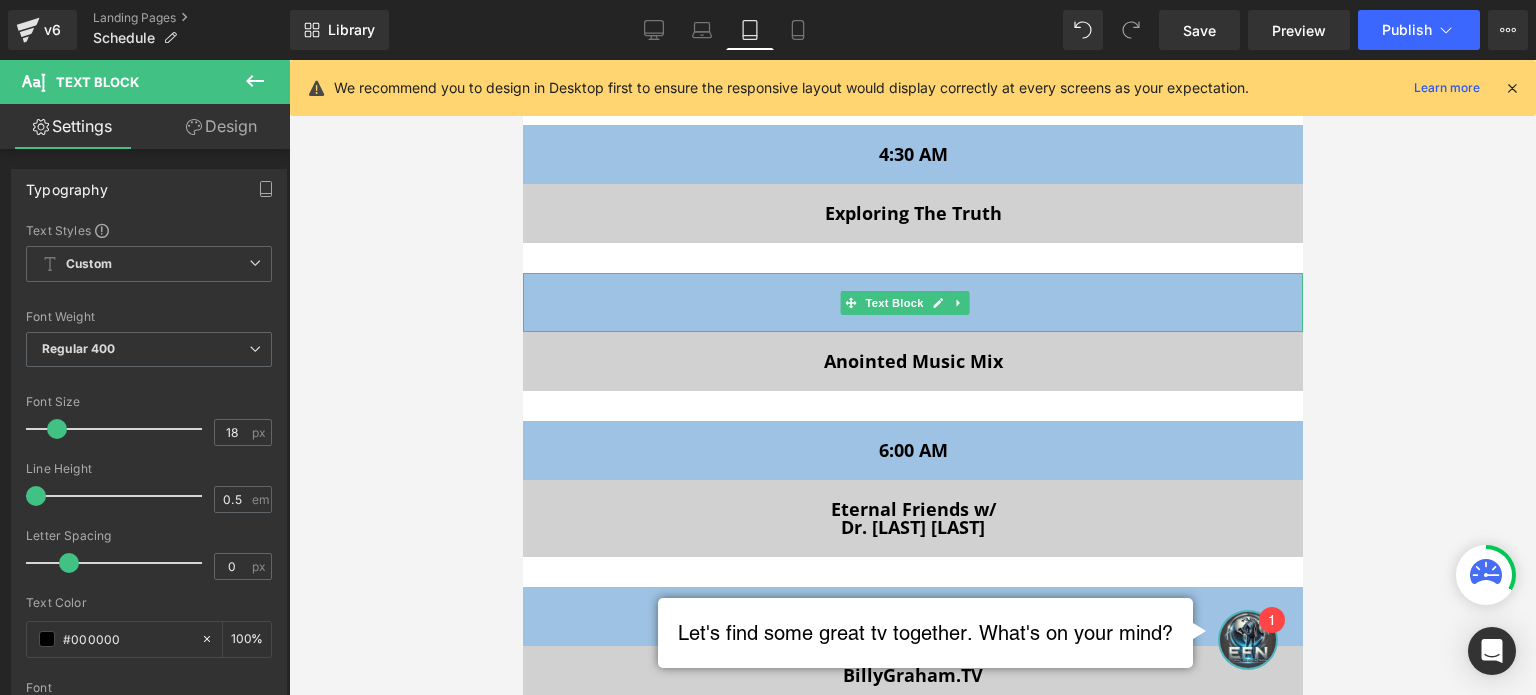 click on "5:00 AM" at bounding box center (912, 302) 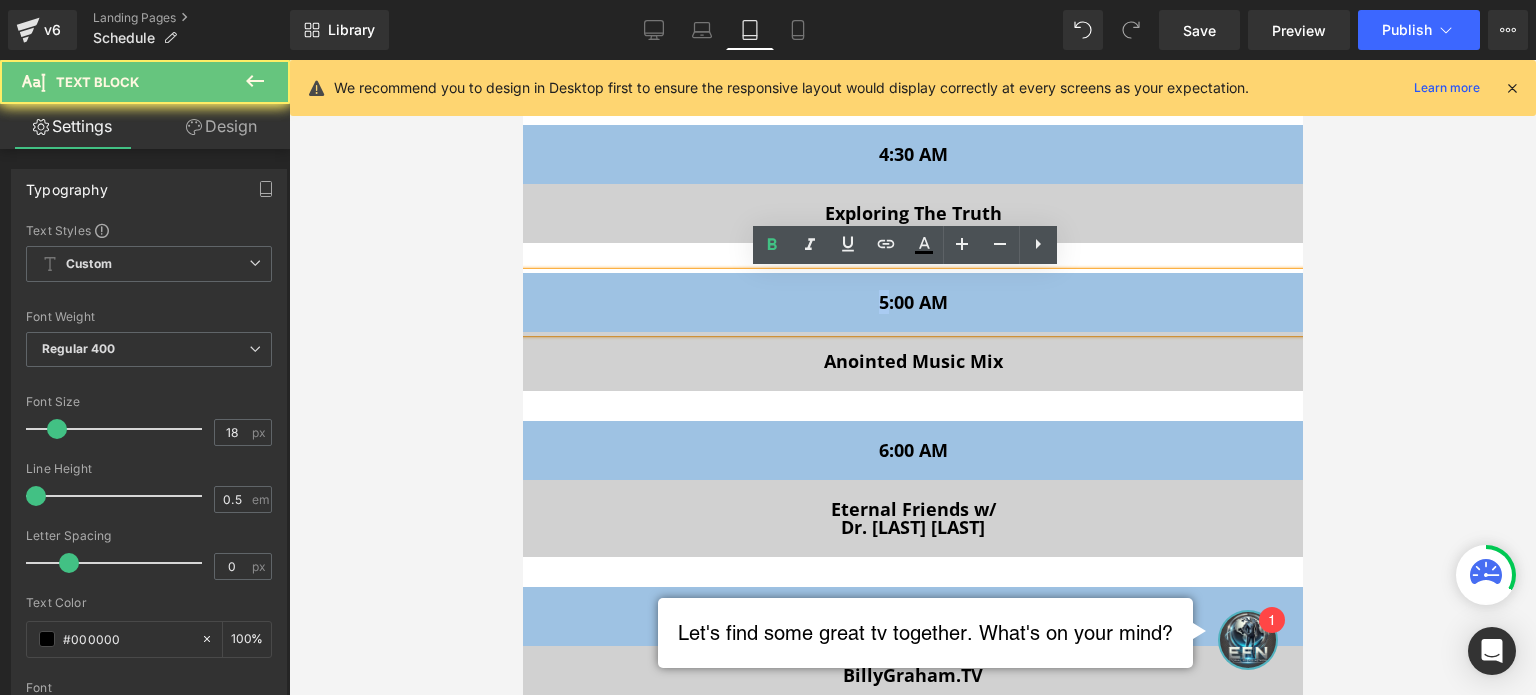 click on "5:00 AM" at bounding box center [912, 302] 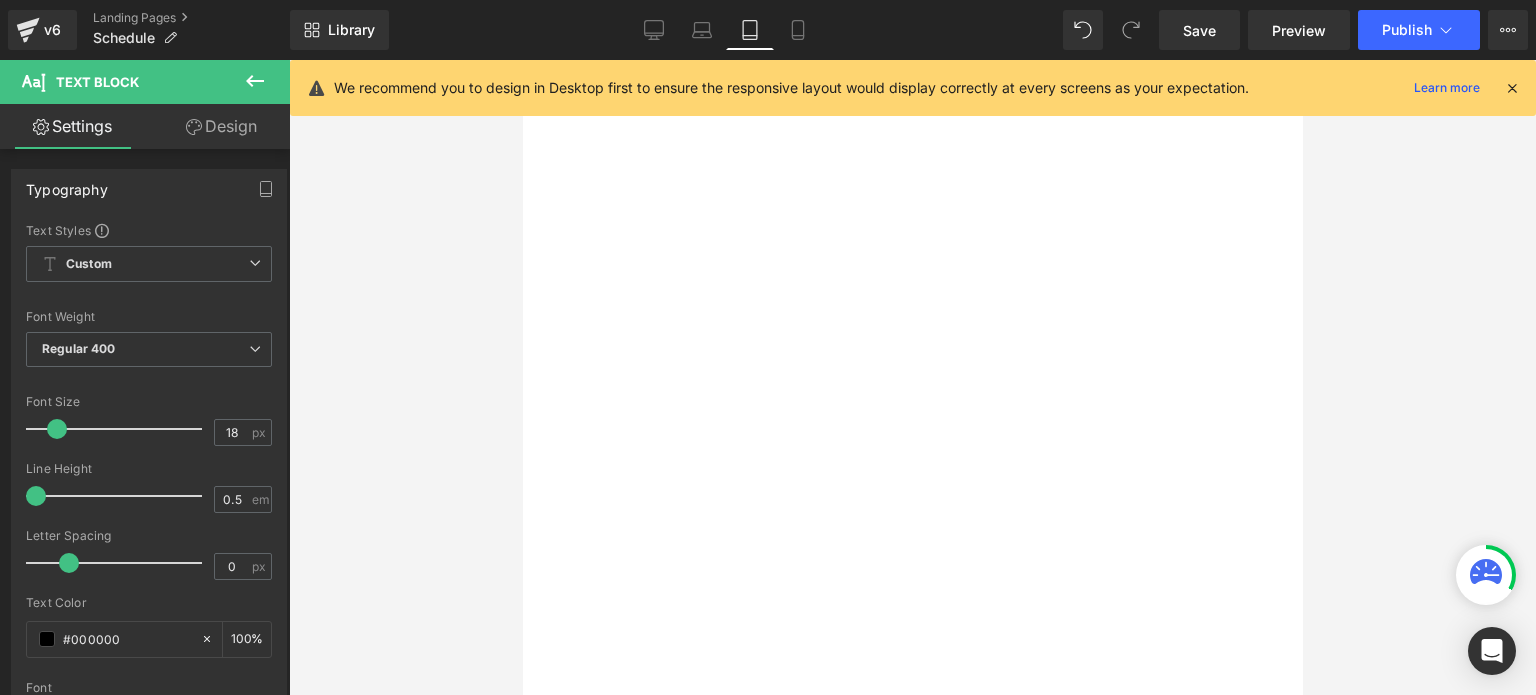 scroll, scrollTop: 0, scrollLeft: 0, axis: both 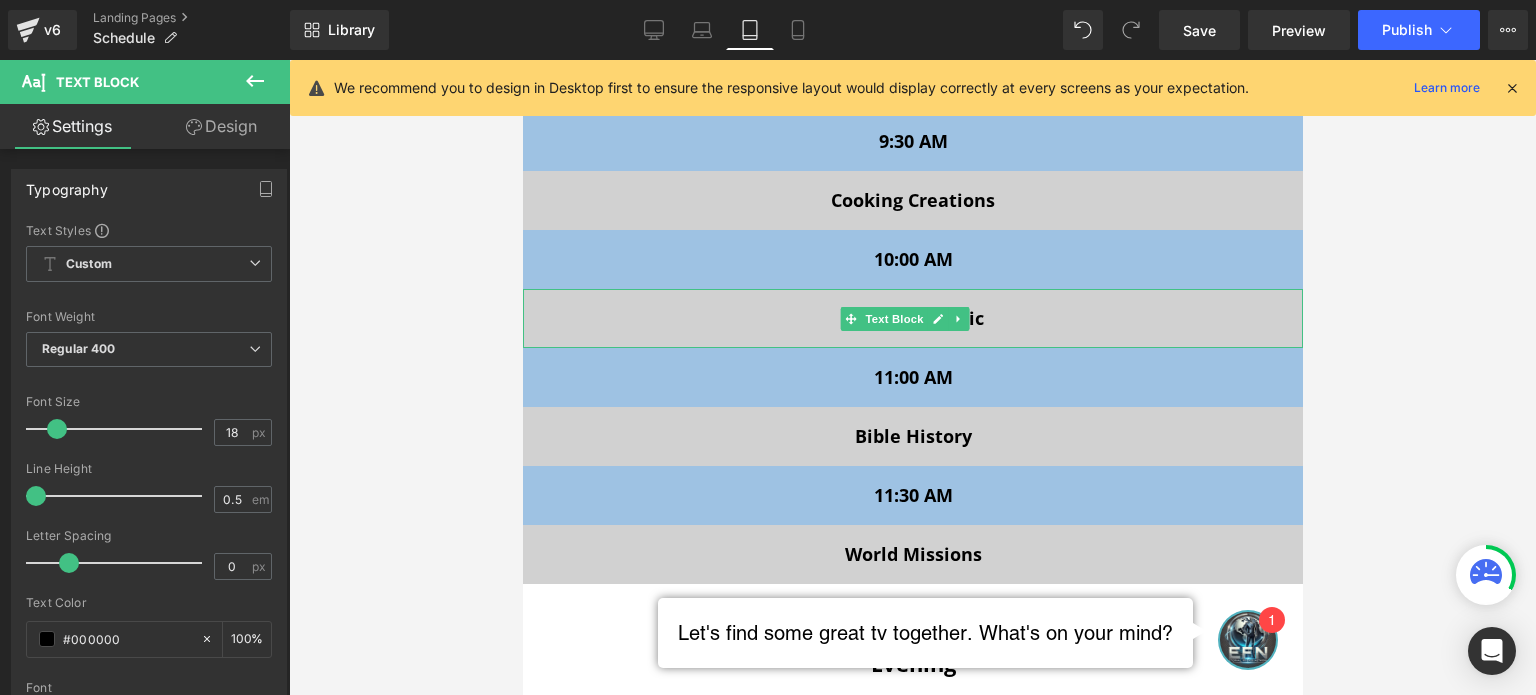 click on "Anointed Music" at bounding box center (912, 318) 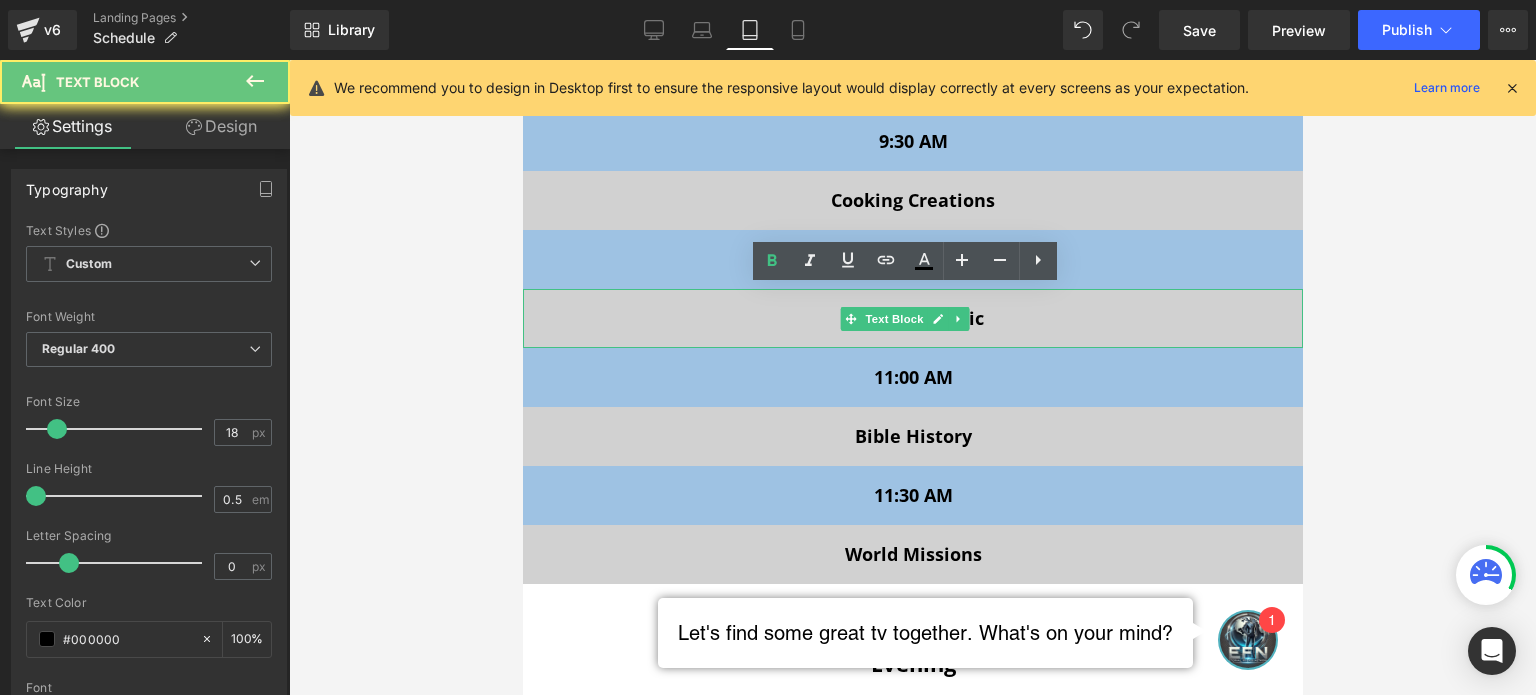 click on "Anointed Music" at bounding box center [912, 318] 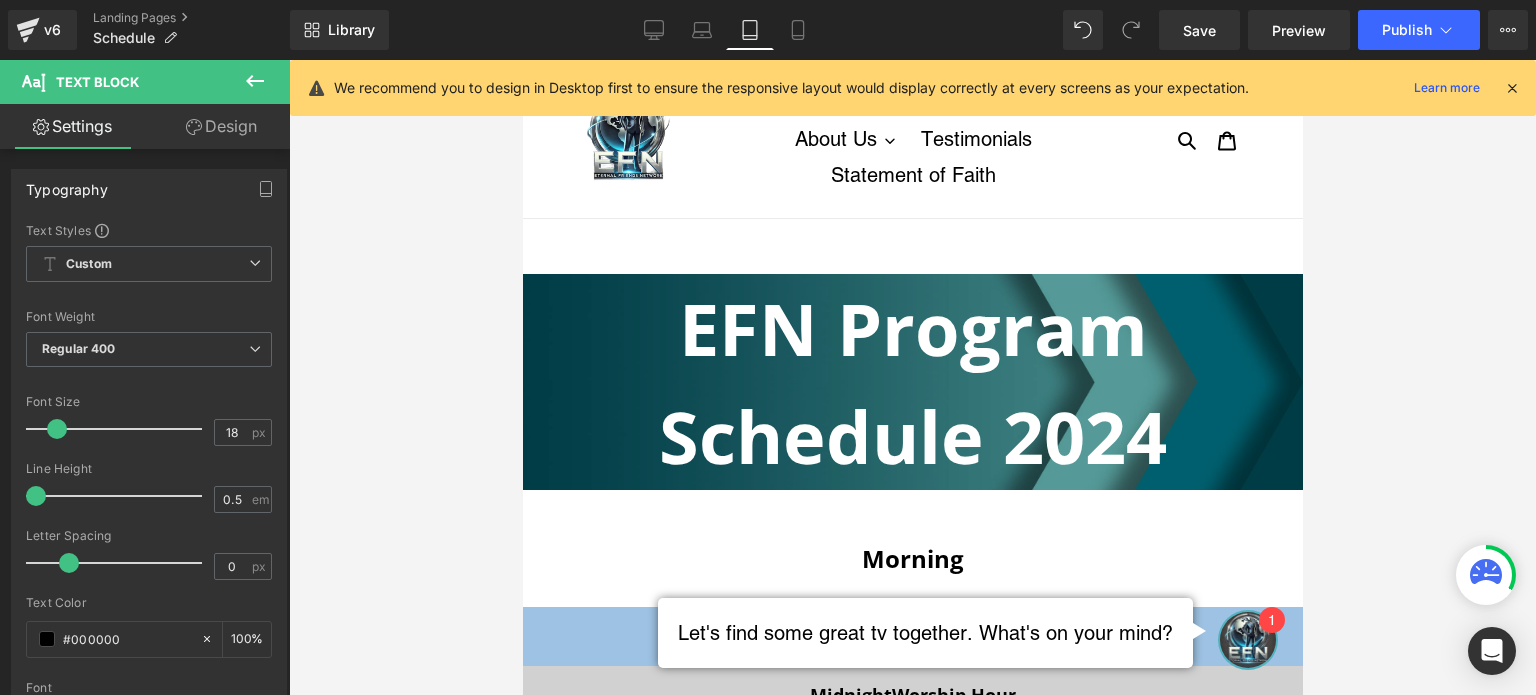 scroll, scrollTop: 5453, scrollLeft: 0, axis: vertical 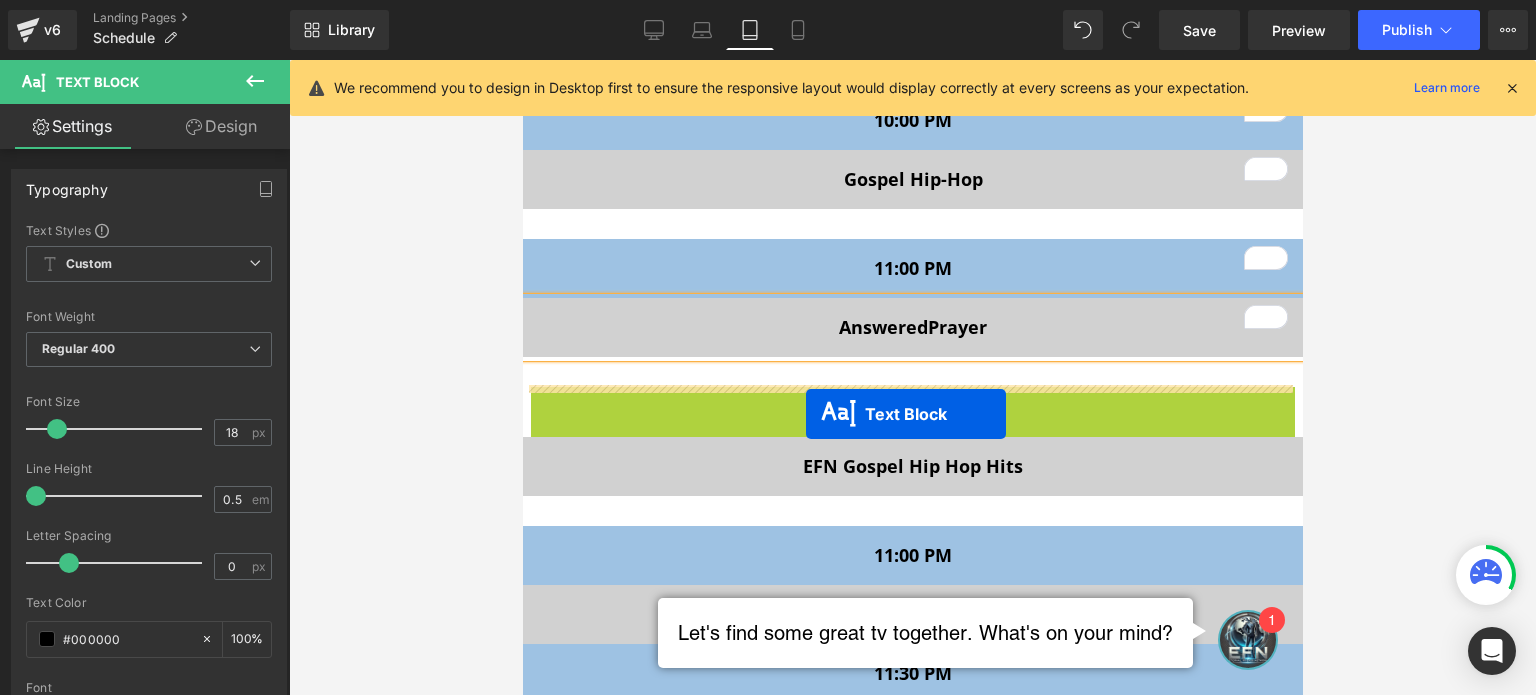 drag, startPoint x: 842, startPoint y: 419, endPoint x: 805, endPoint y: 415, distance: 37.215588 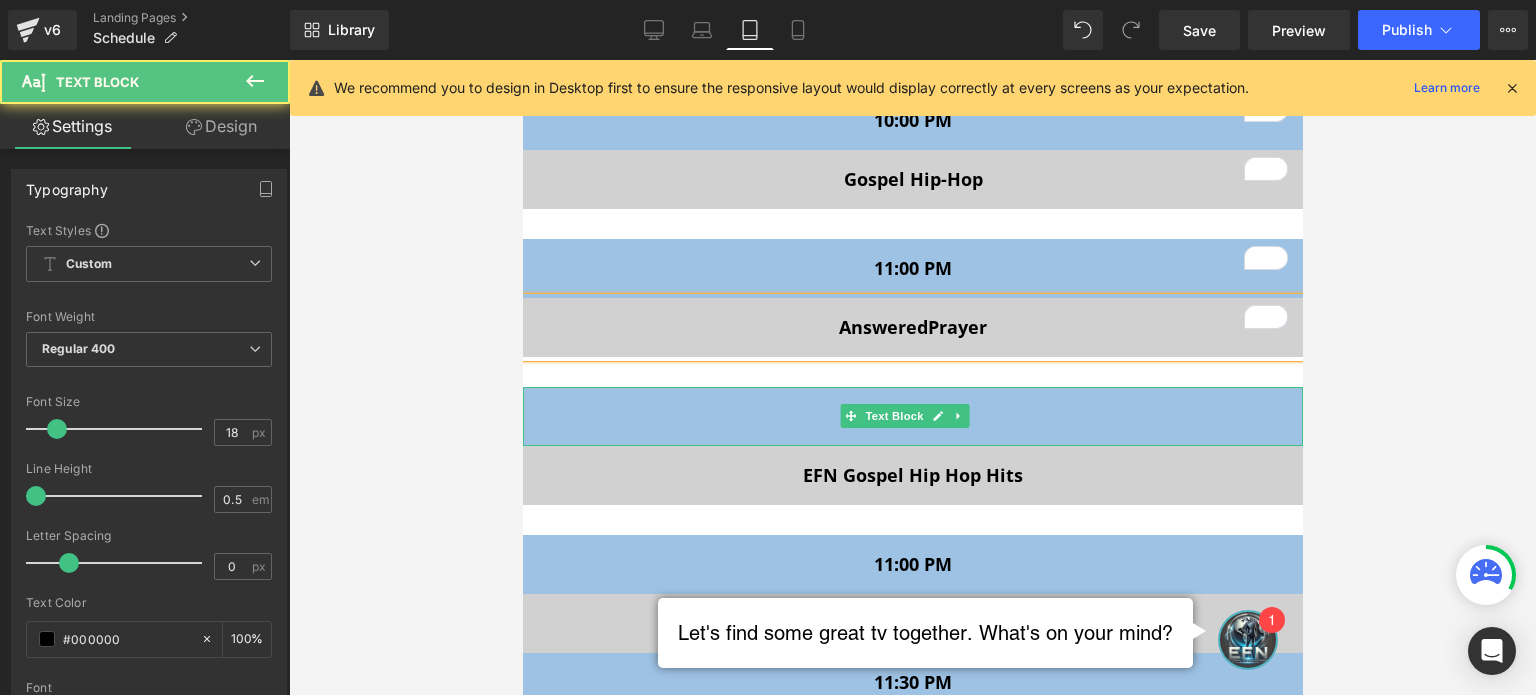 click on "10:00 PM" at bounding box center (912, 416) 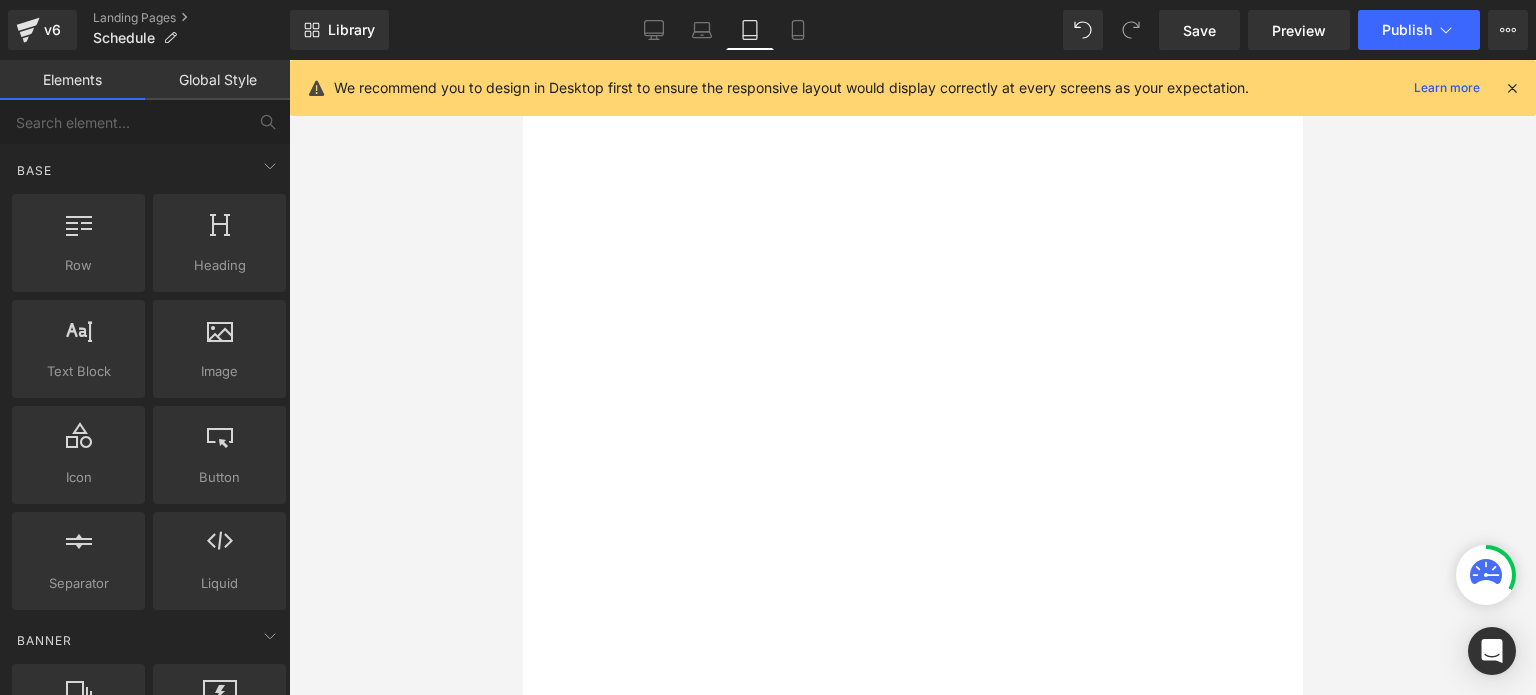 scroll, scrollTop: 0, scrollLeft: 0, axis: both 